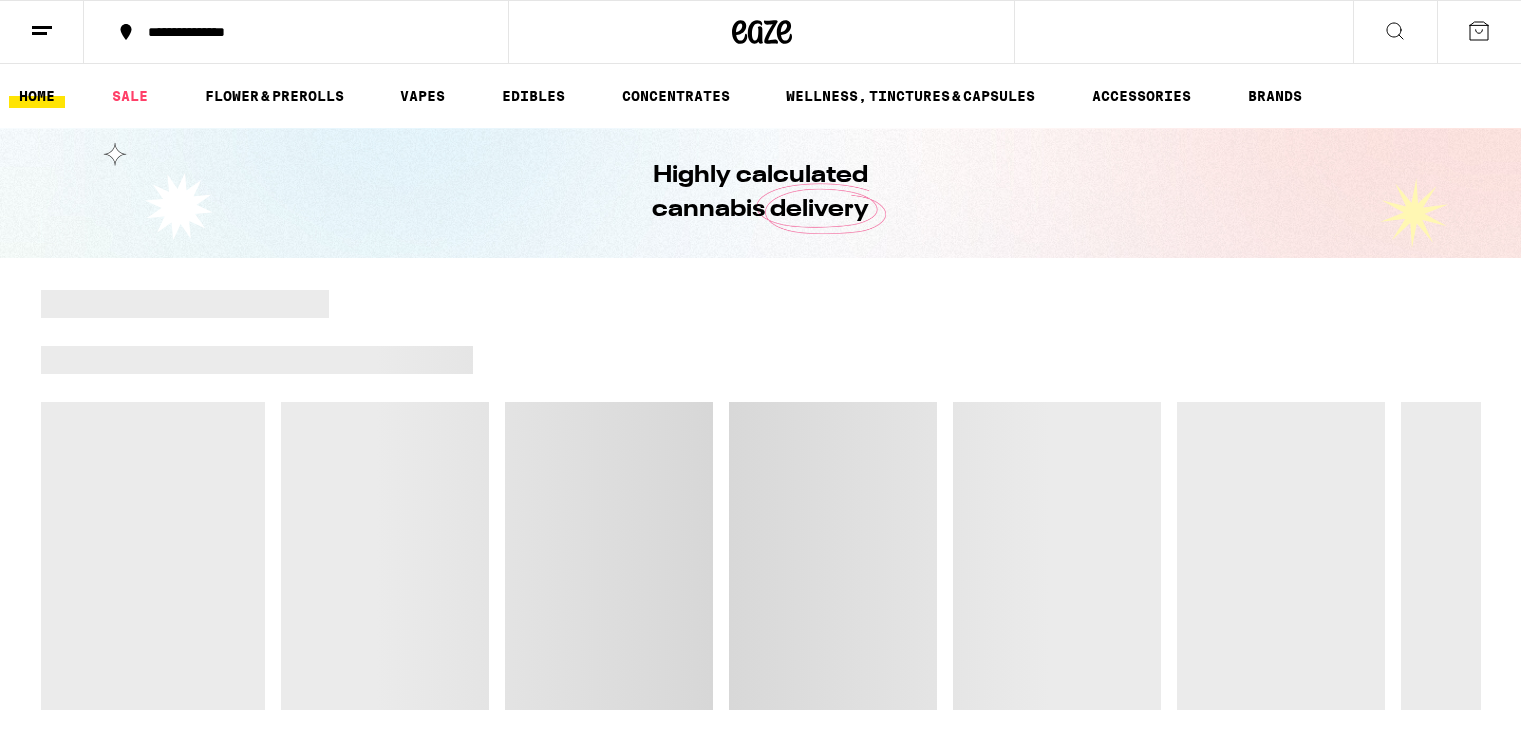 scroll, scrollTop: 0, scrollLeft: 0, axis: both 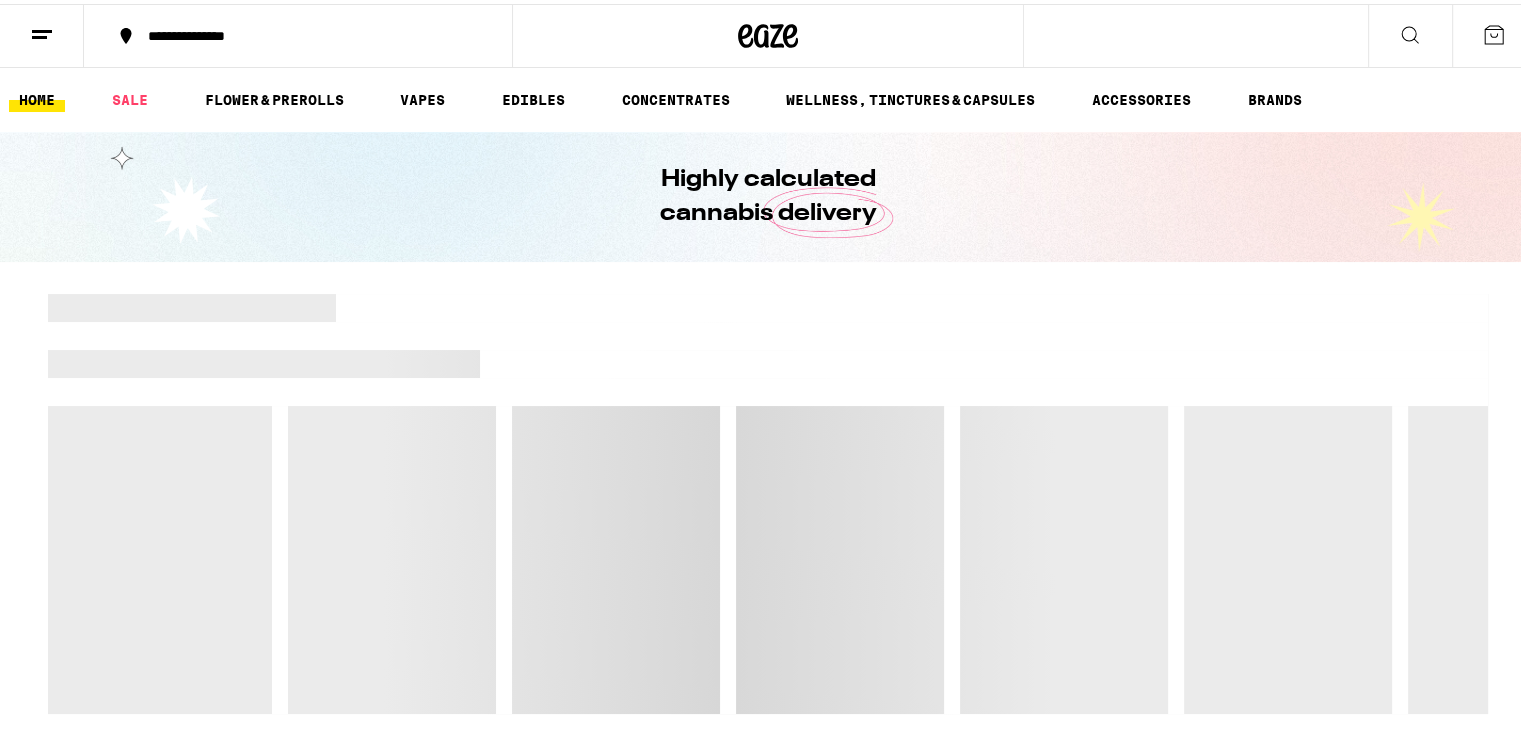 click on "FLOWER & PREROLLS" at bounding box center (274, 96) 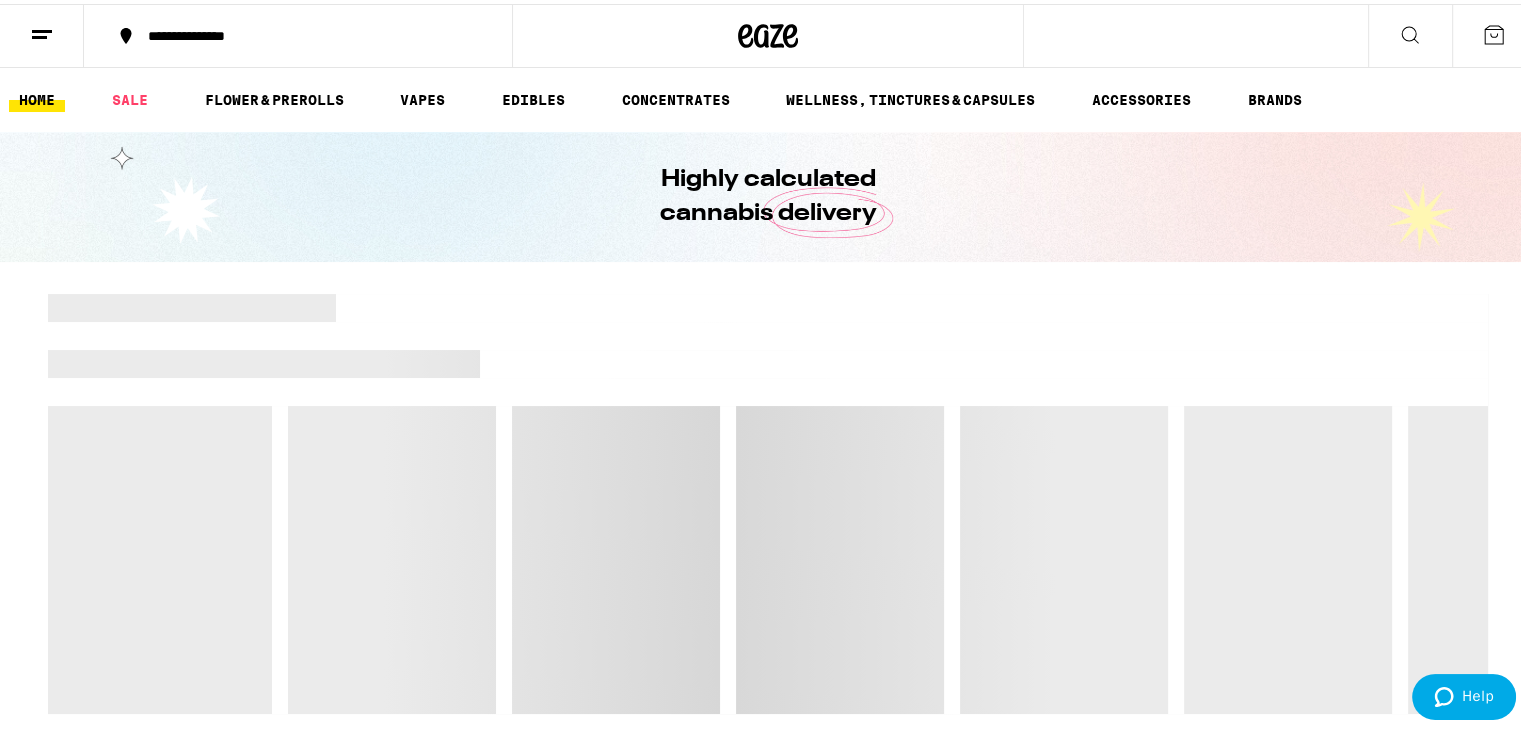 scroll, scrollTop: 0, scrollLeft: 0, axis: both 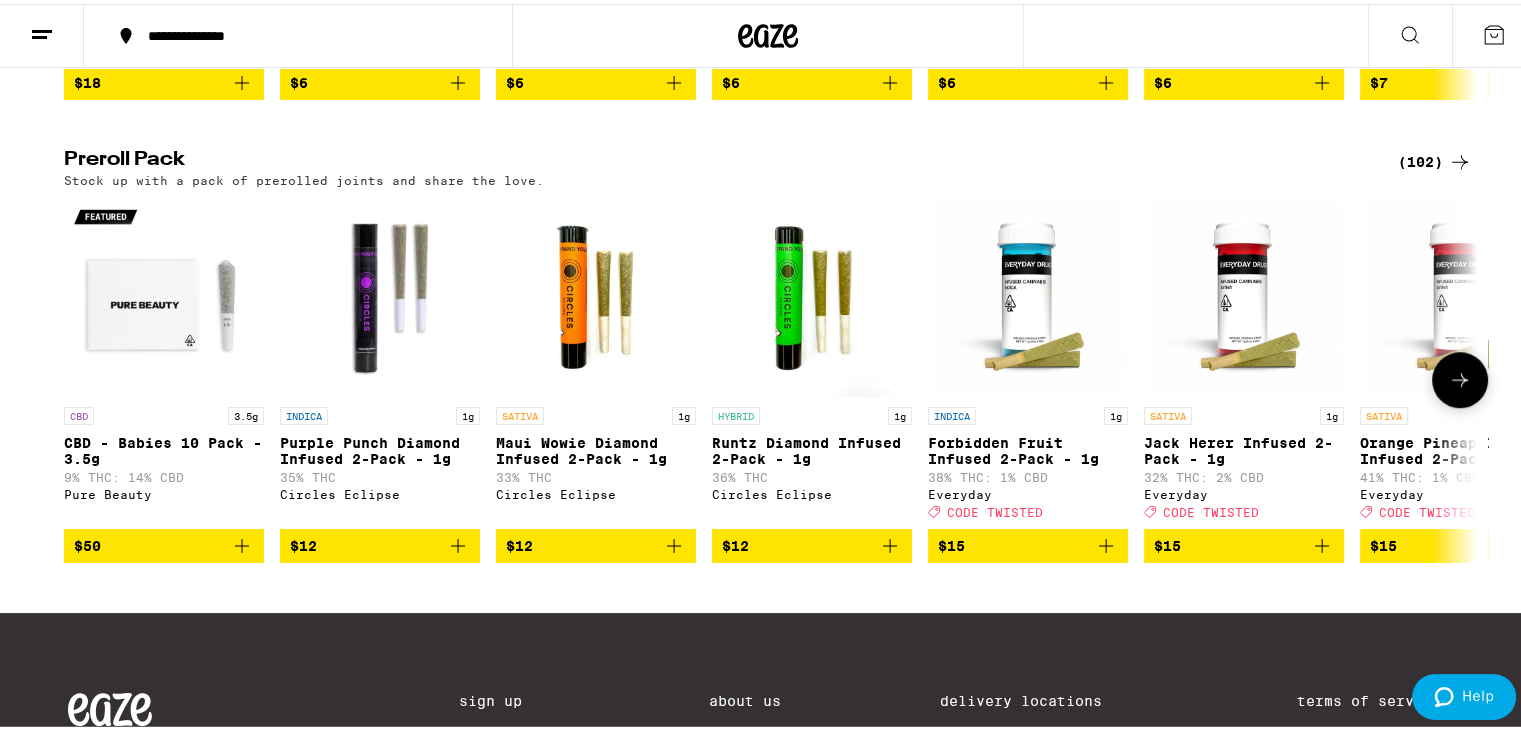 click 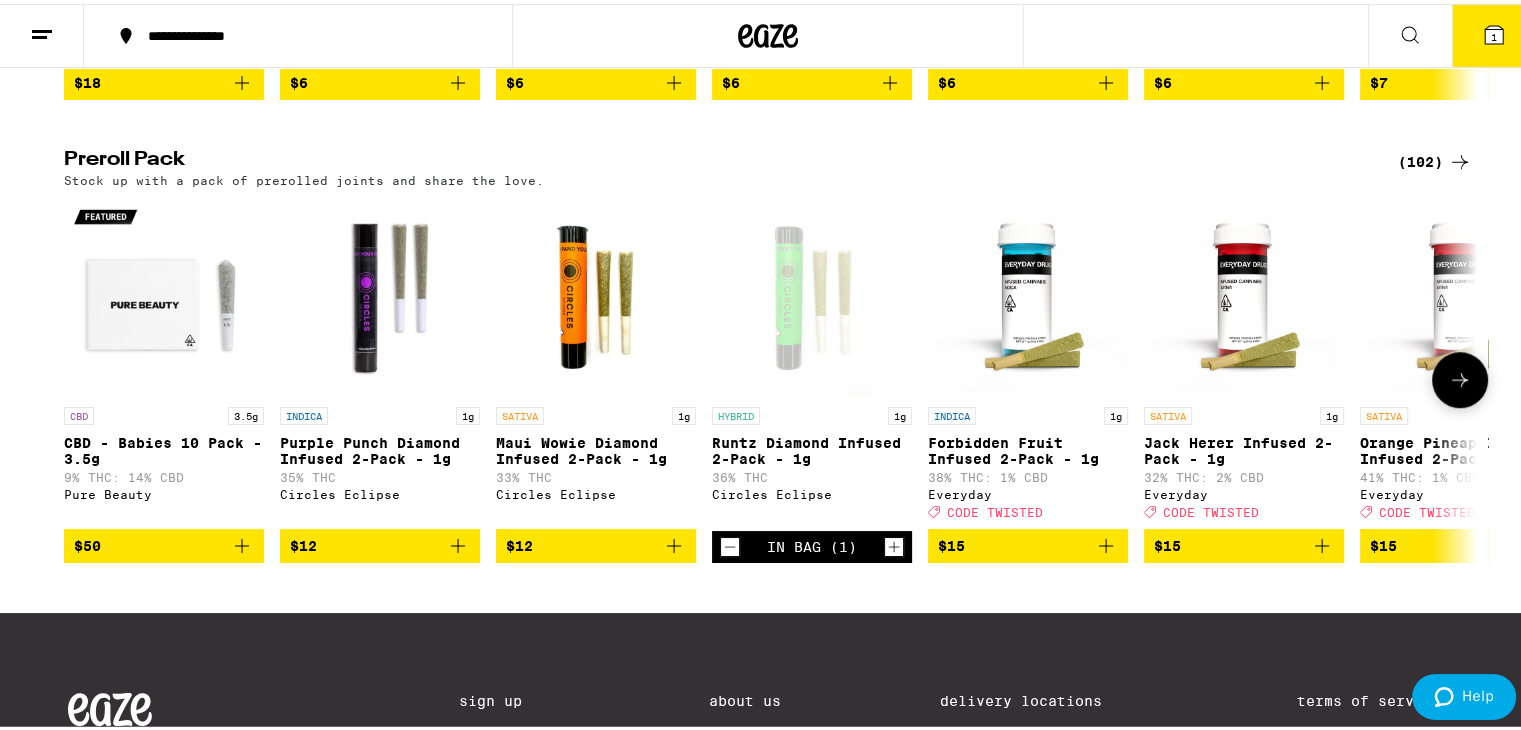 scroll, scrollTop: 1552, scrollLeft: 0, axis: vertical 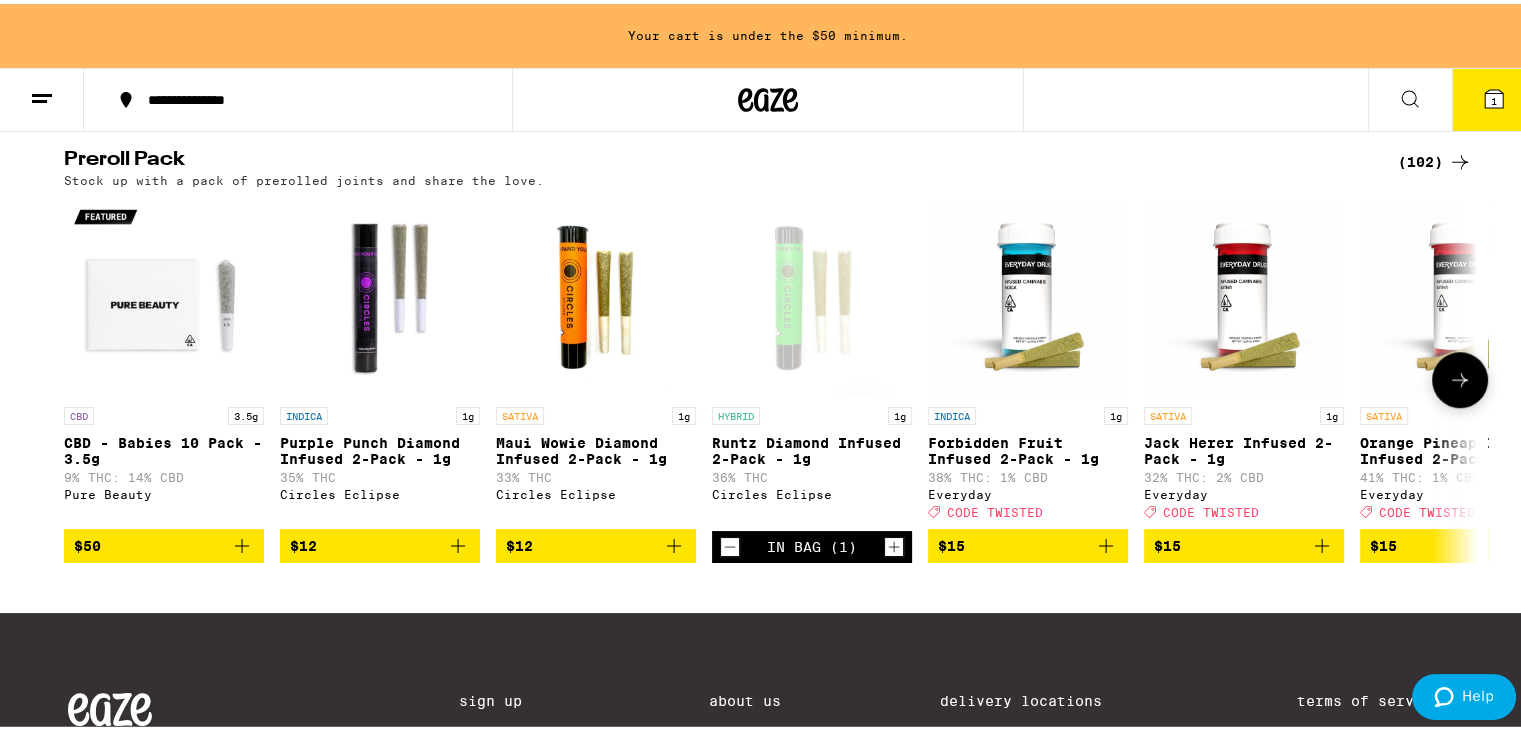 click 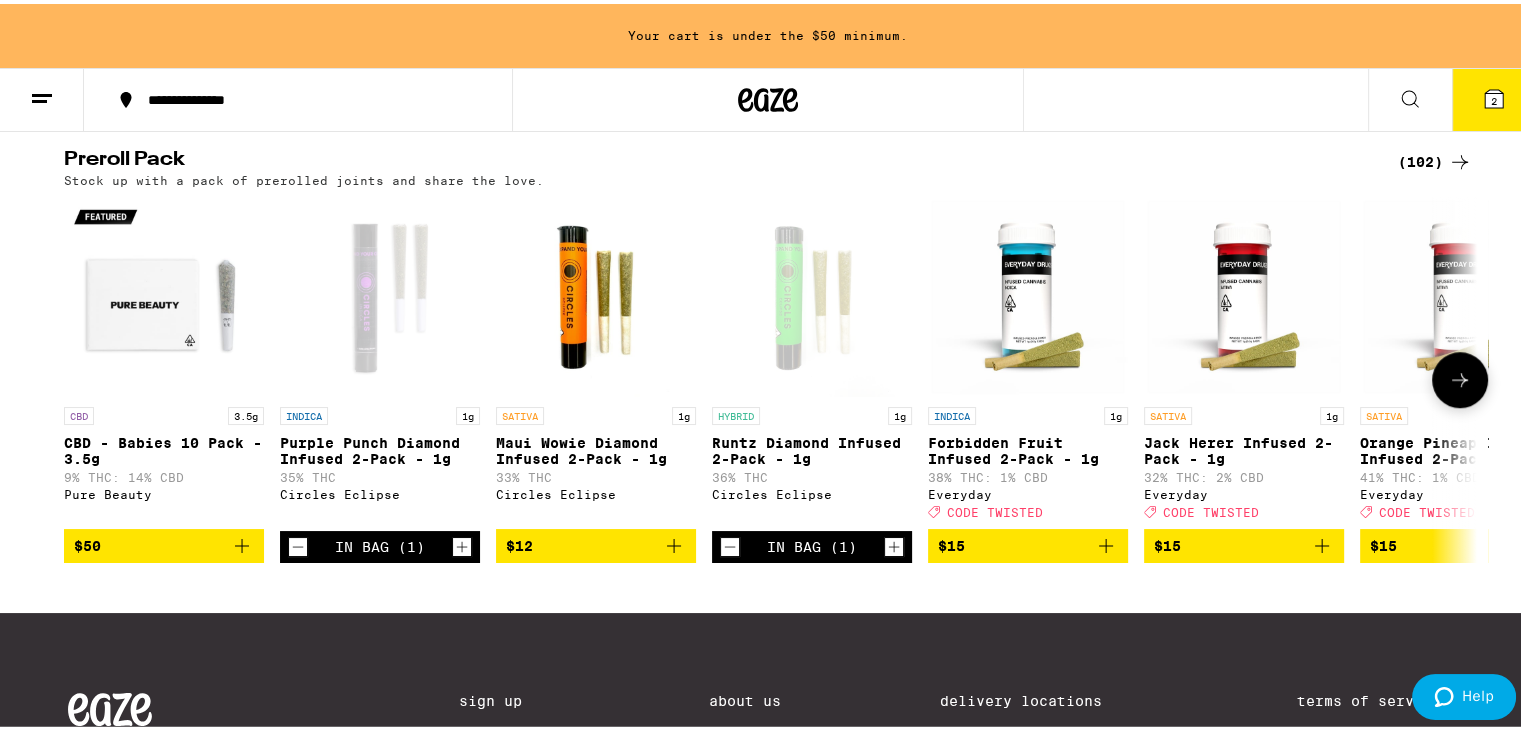 click 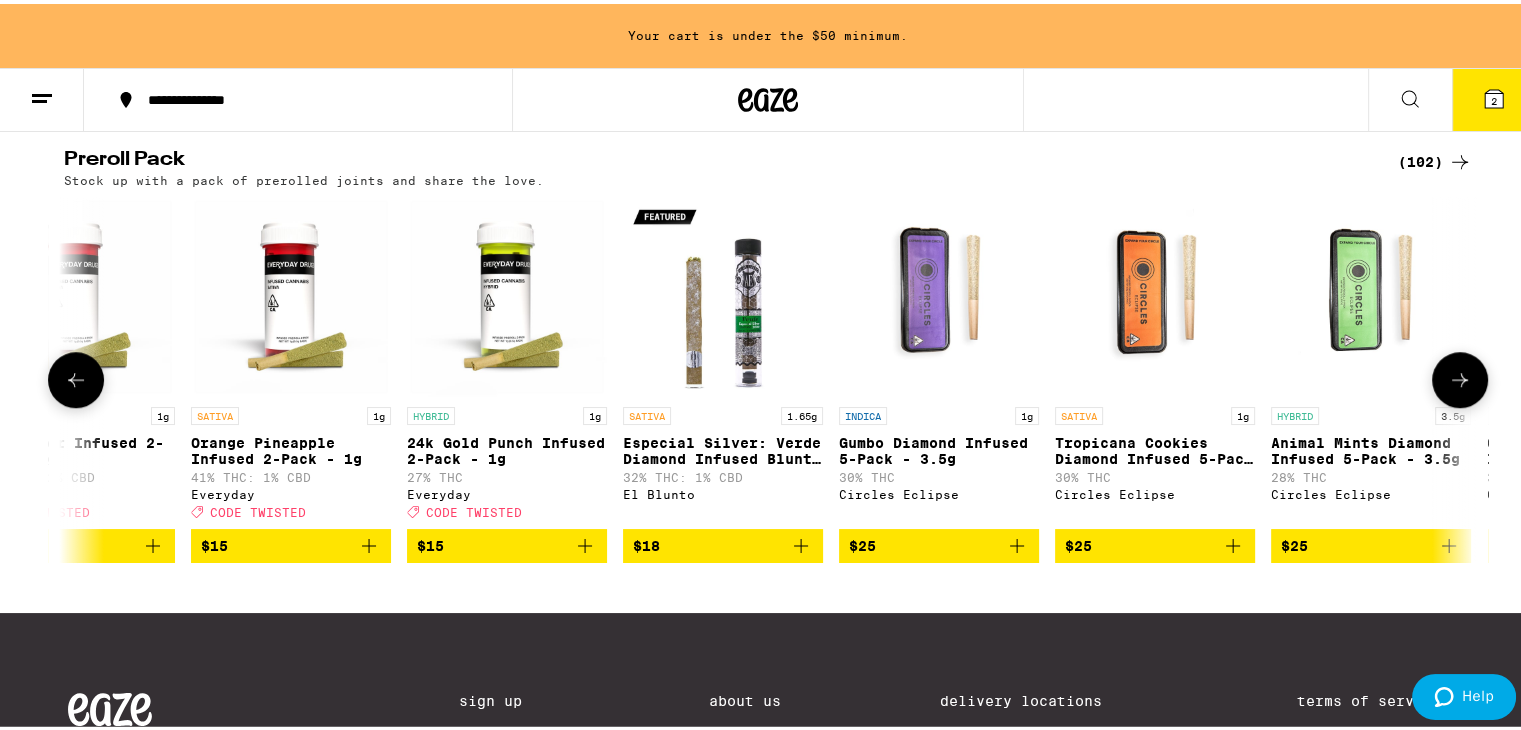 scroll, scrollTop: 0, scrollLeft: 1190, axis: horizontal 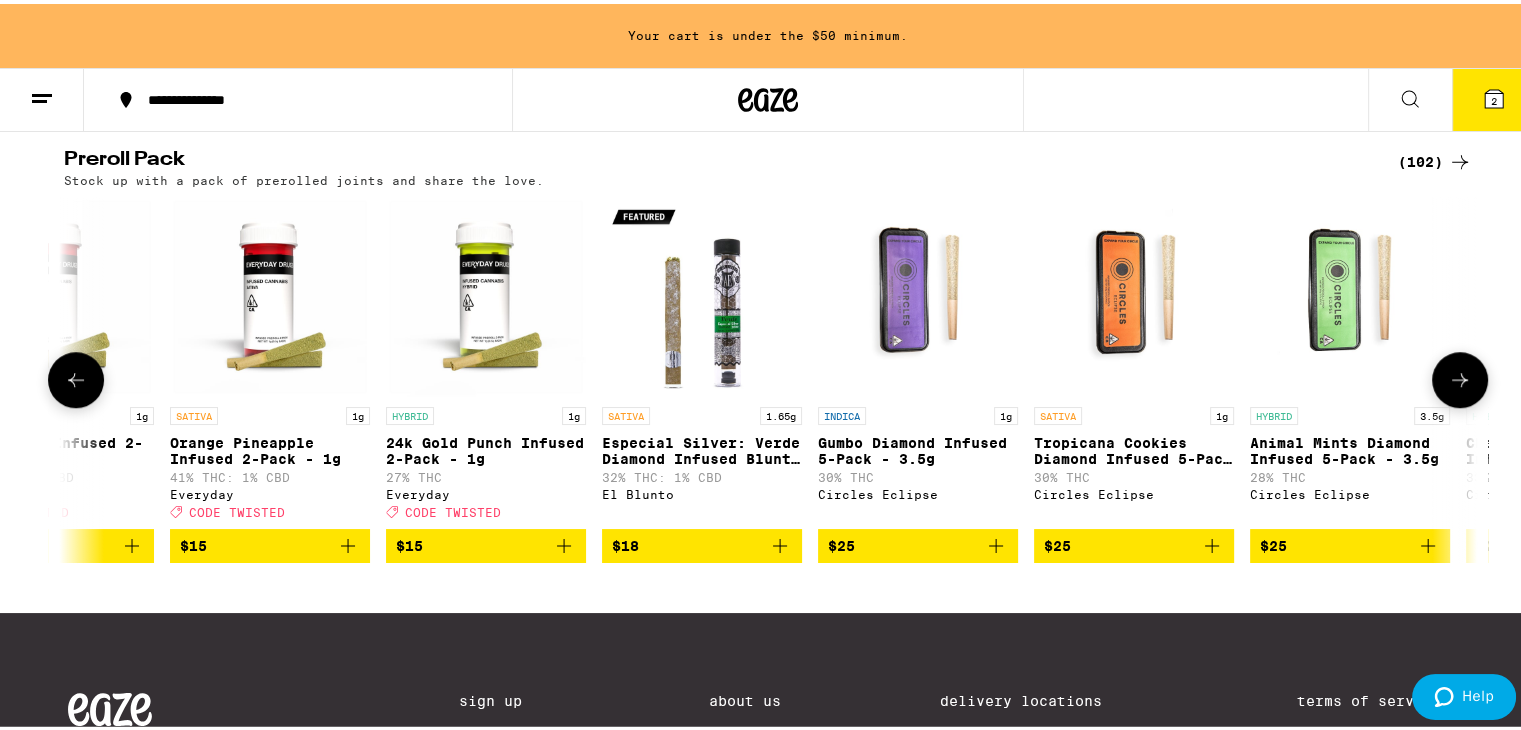 click 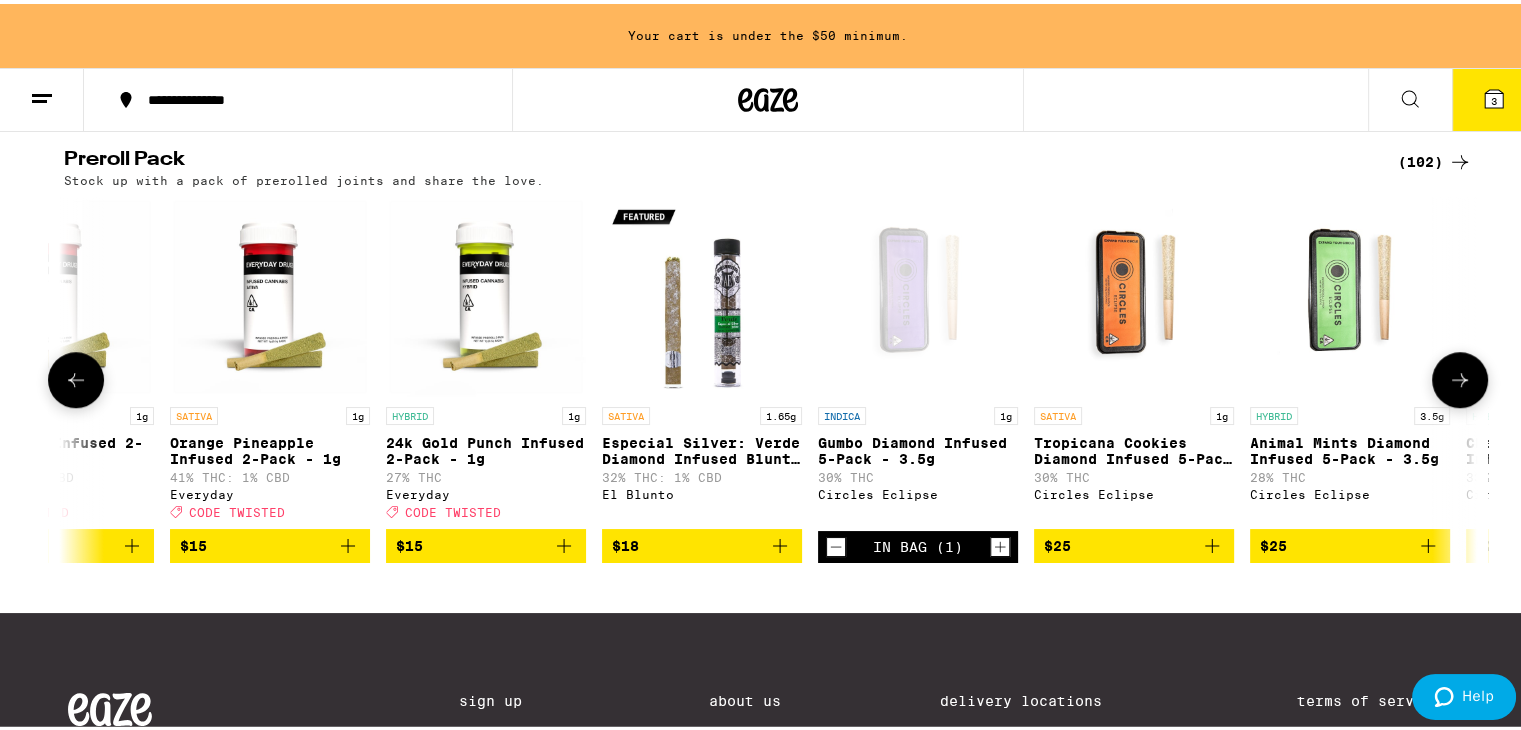 click 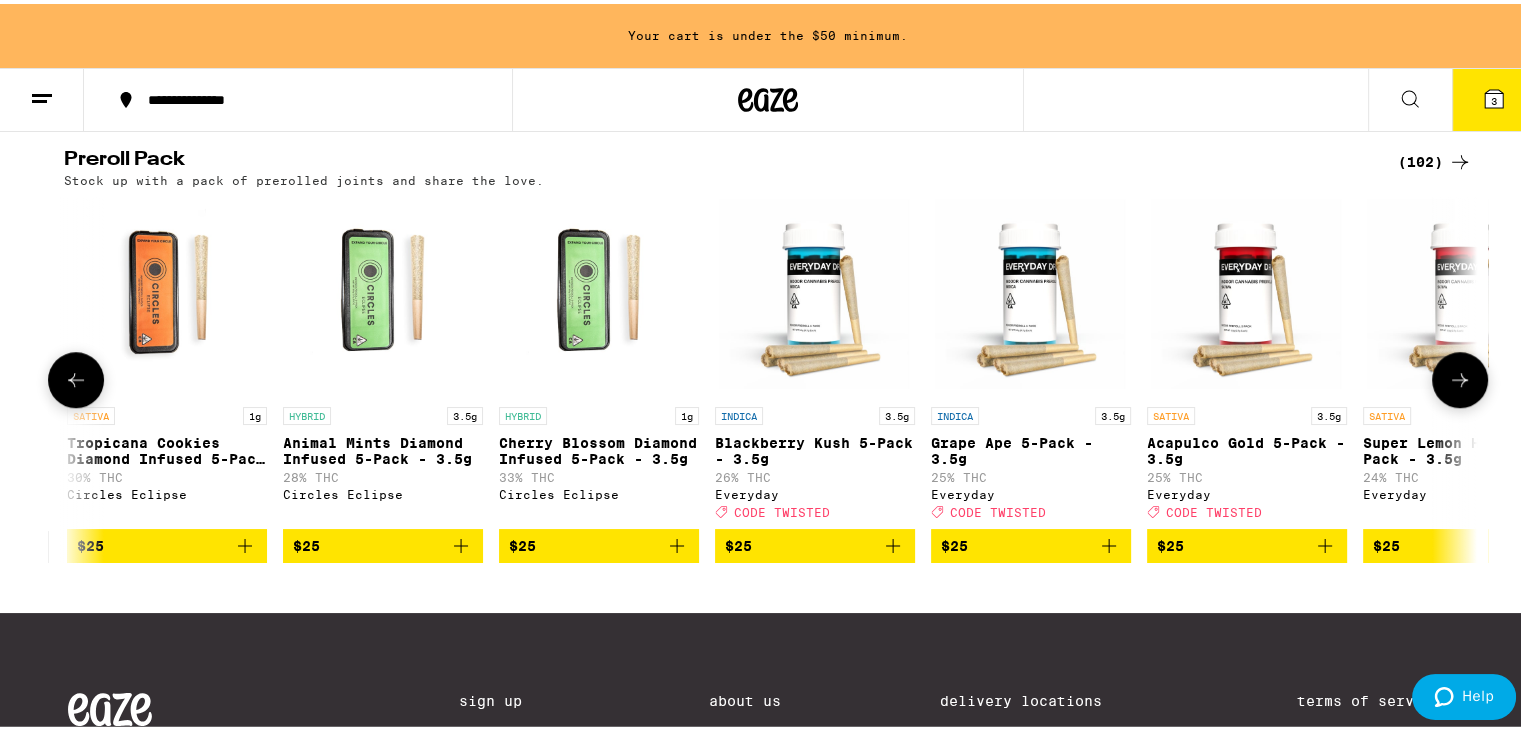 scroll, scrollTop: 0, scrollLeft: 2380, axis: horizontal 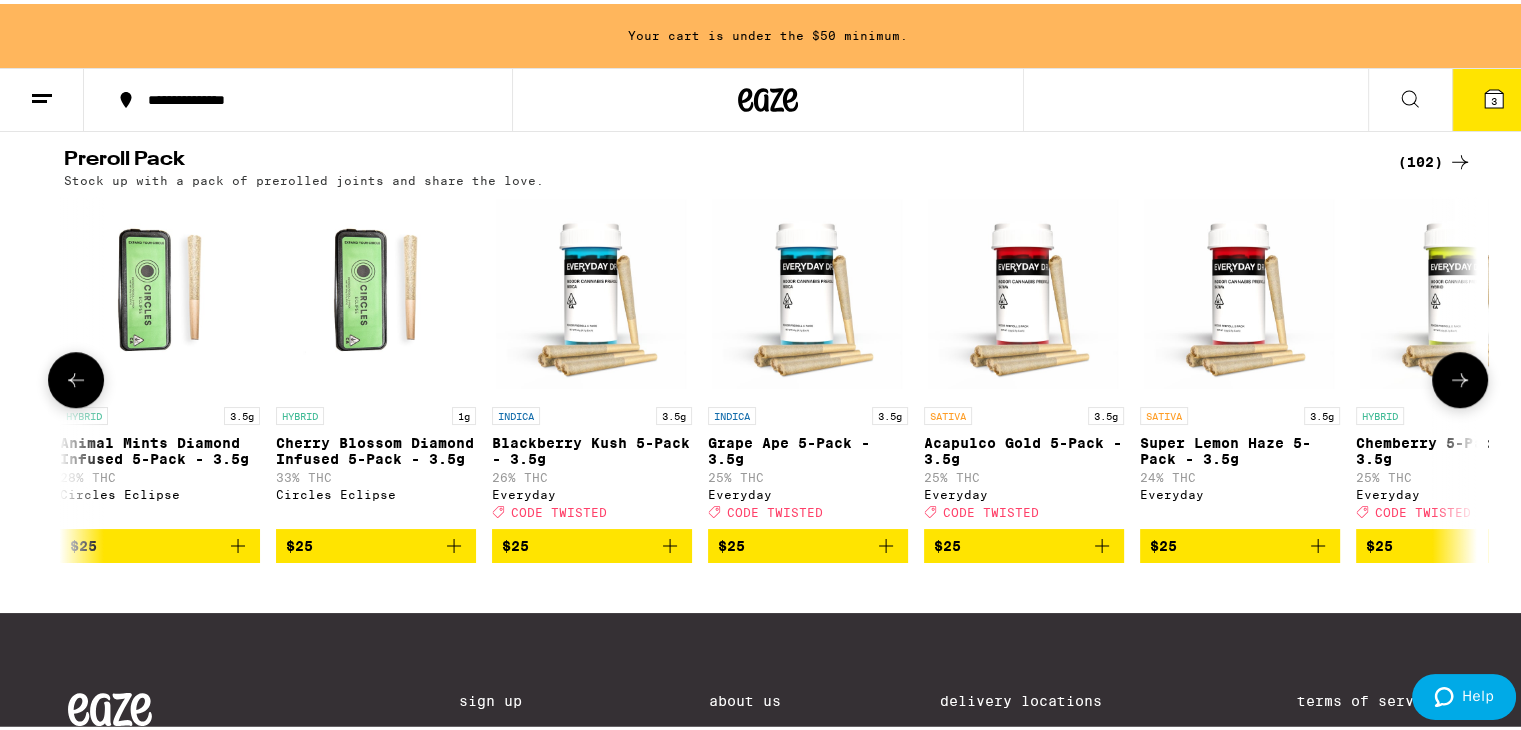 click at bounding box center (1460, 376) 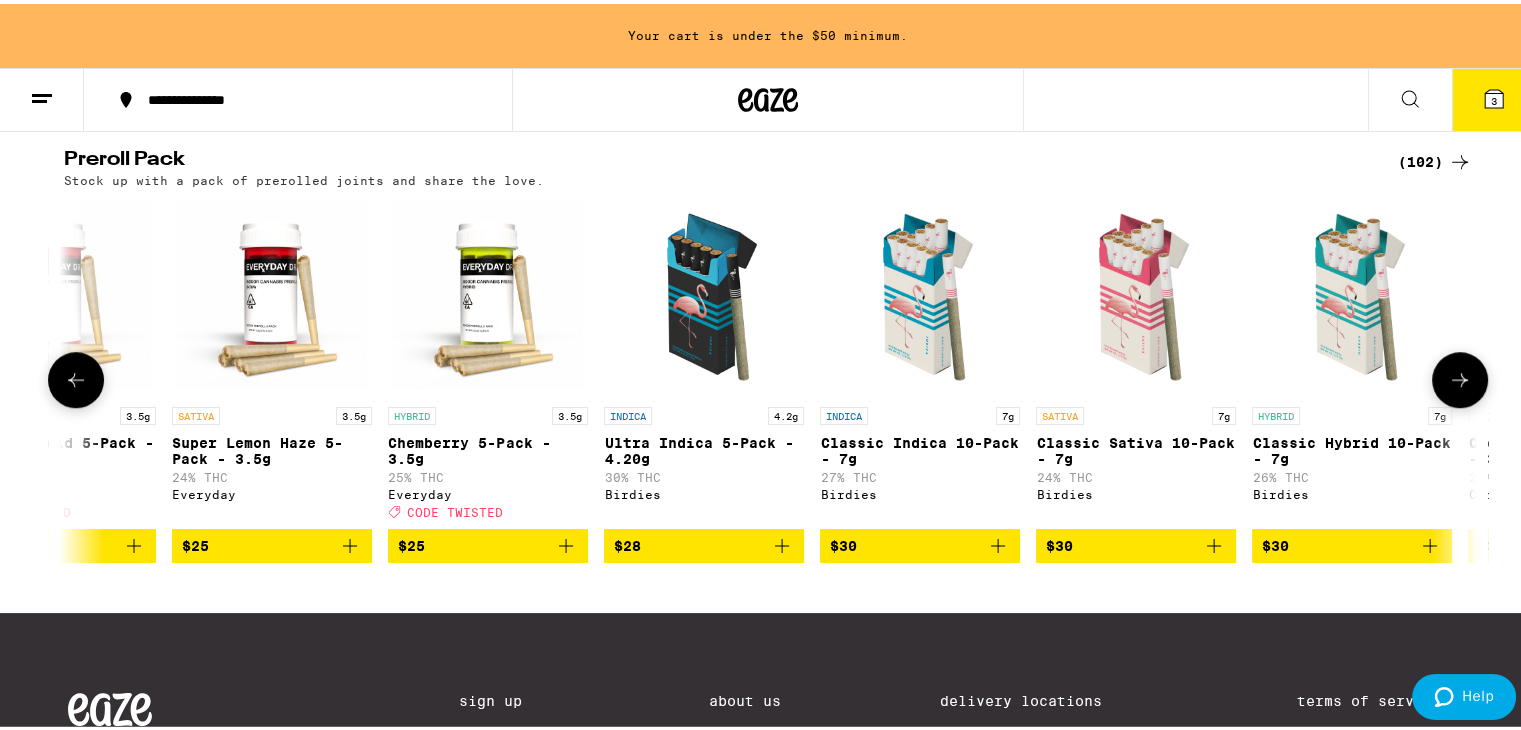 scroll, scrollTop: 0, scrollLeft: 3571, axis: horizontal 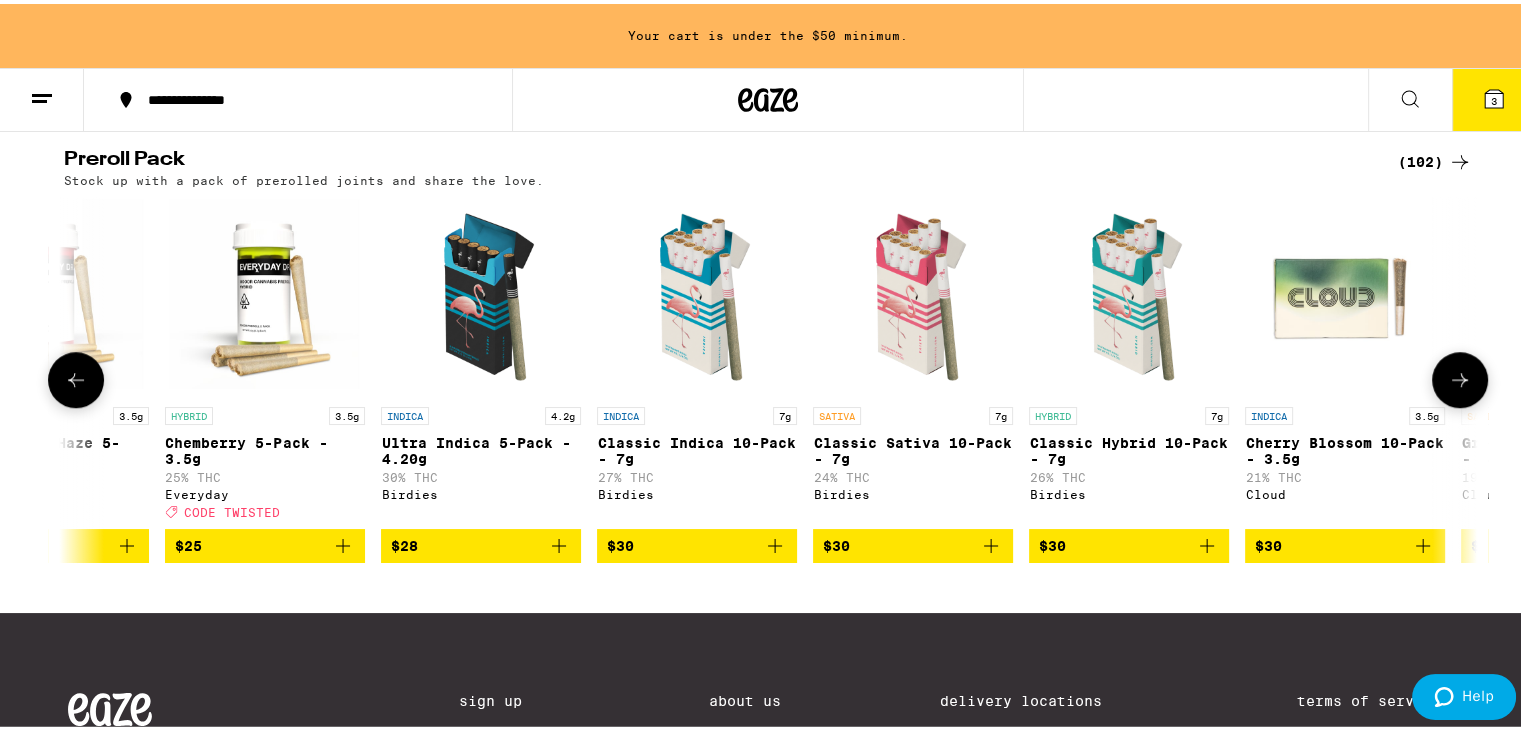 click at bounding box center (76, 376) 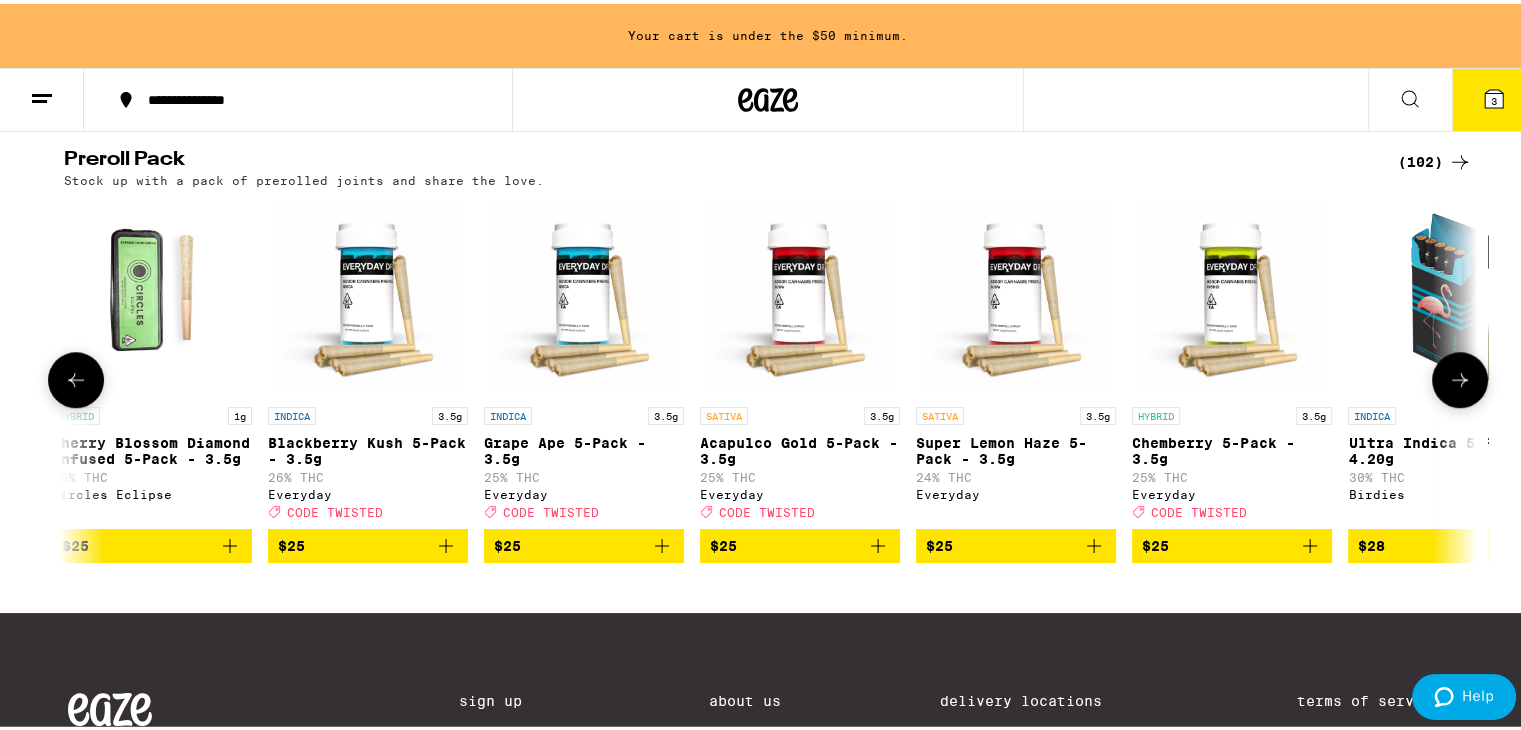 scroll, scrollTop: 0, scrollLeft: 2381, axis: horizontal 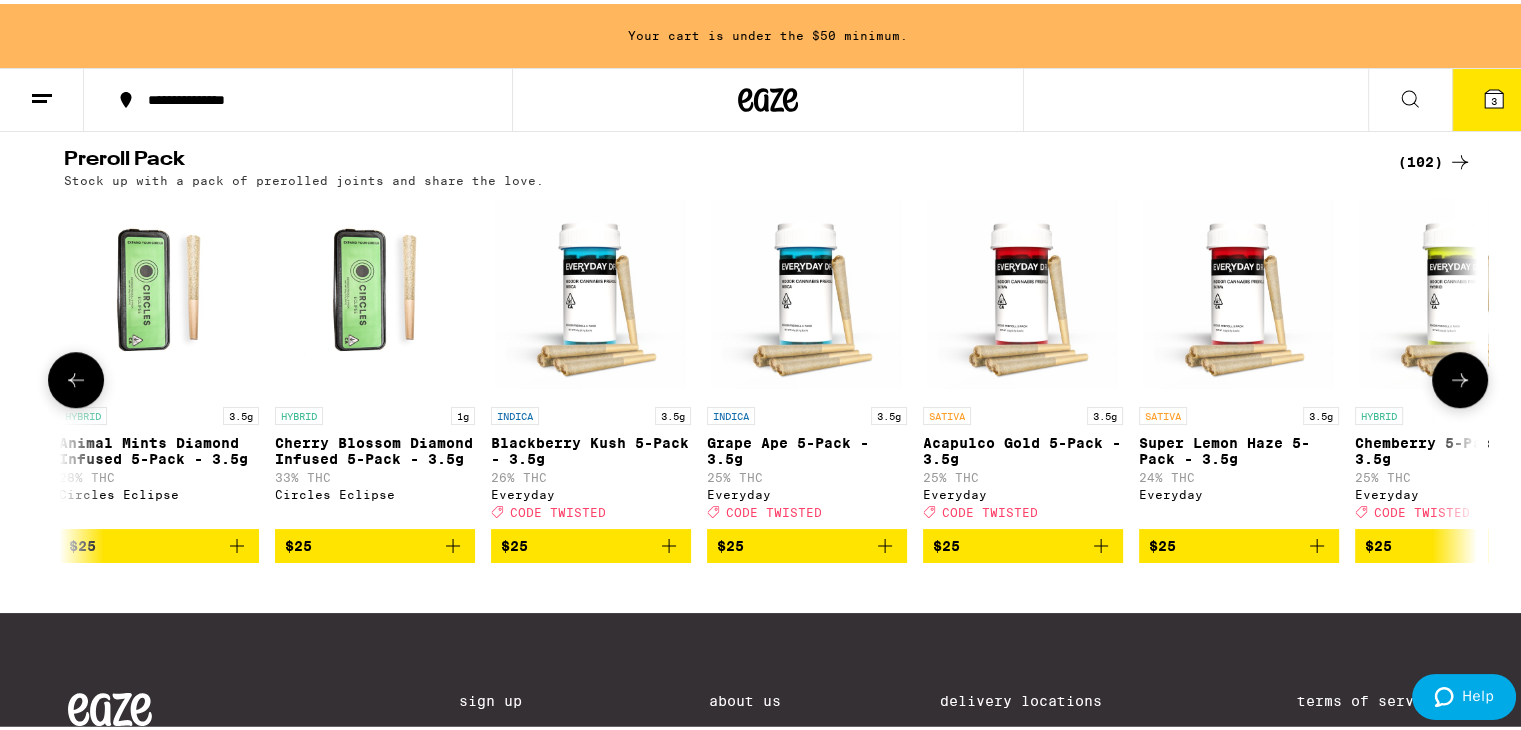 click 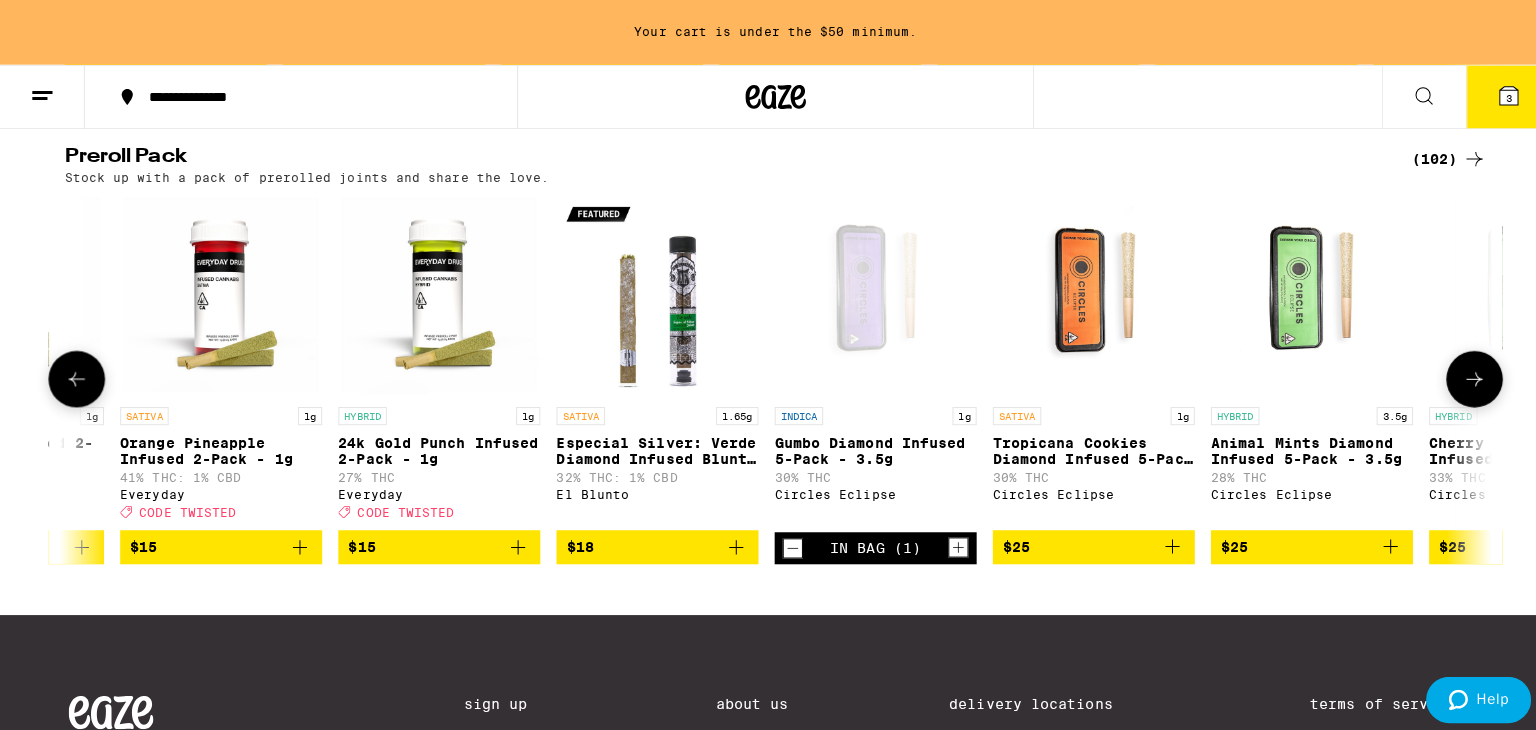 scroll, scrollTop: 0, scrollLeft: 1192, axis: horizontal 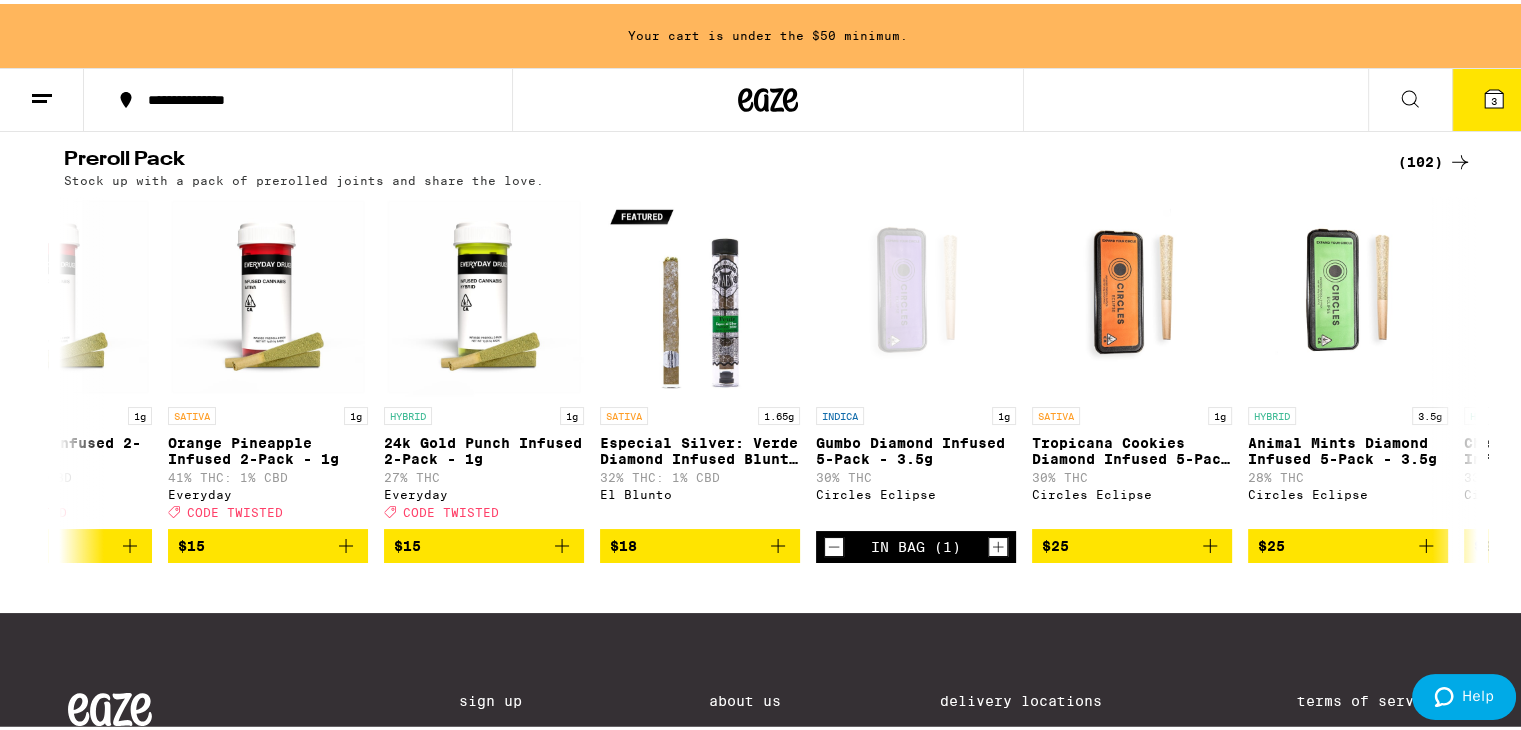 click 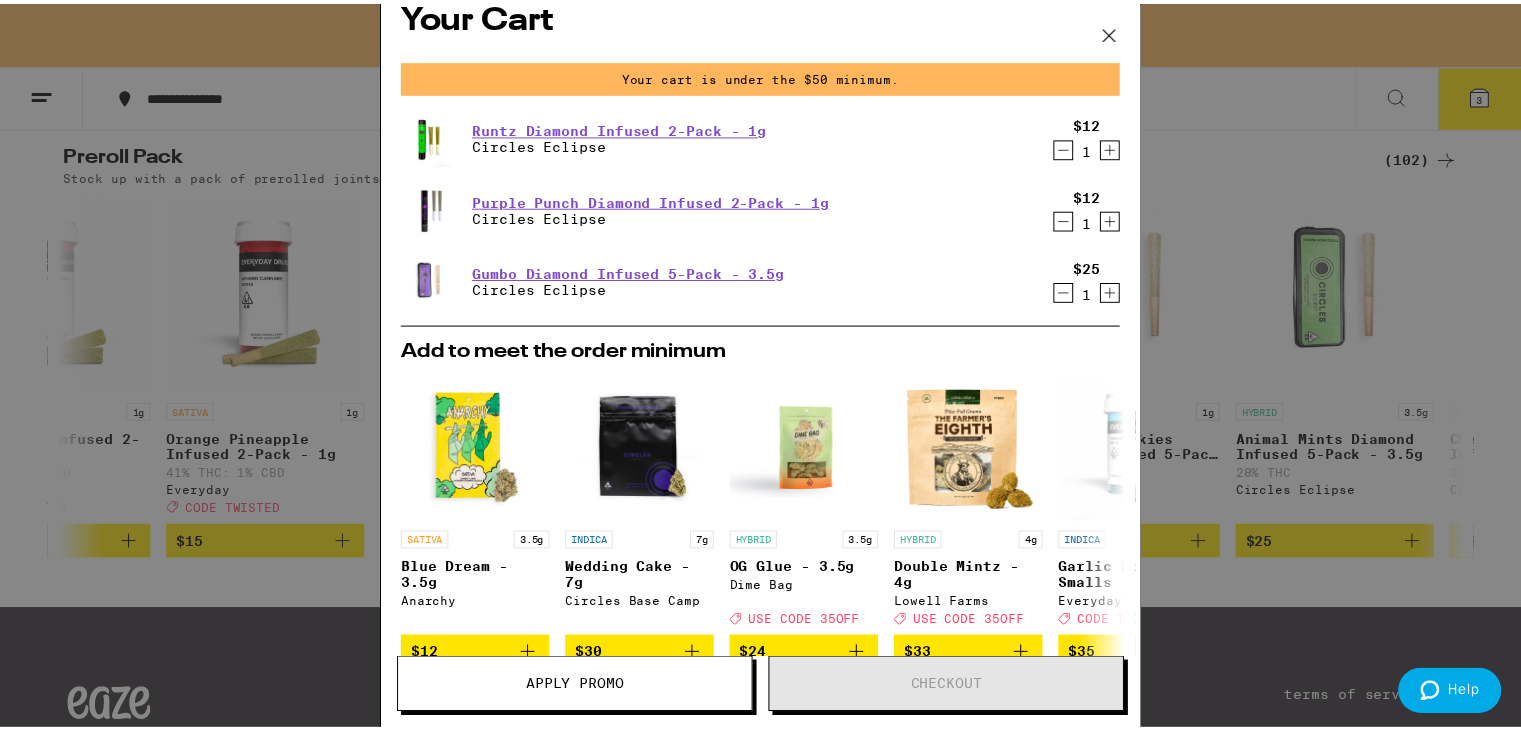 scroll, scrollTop: 0, scrollLeft: 0, axis: both 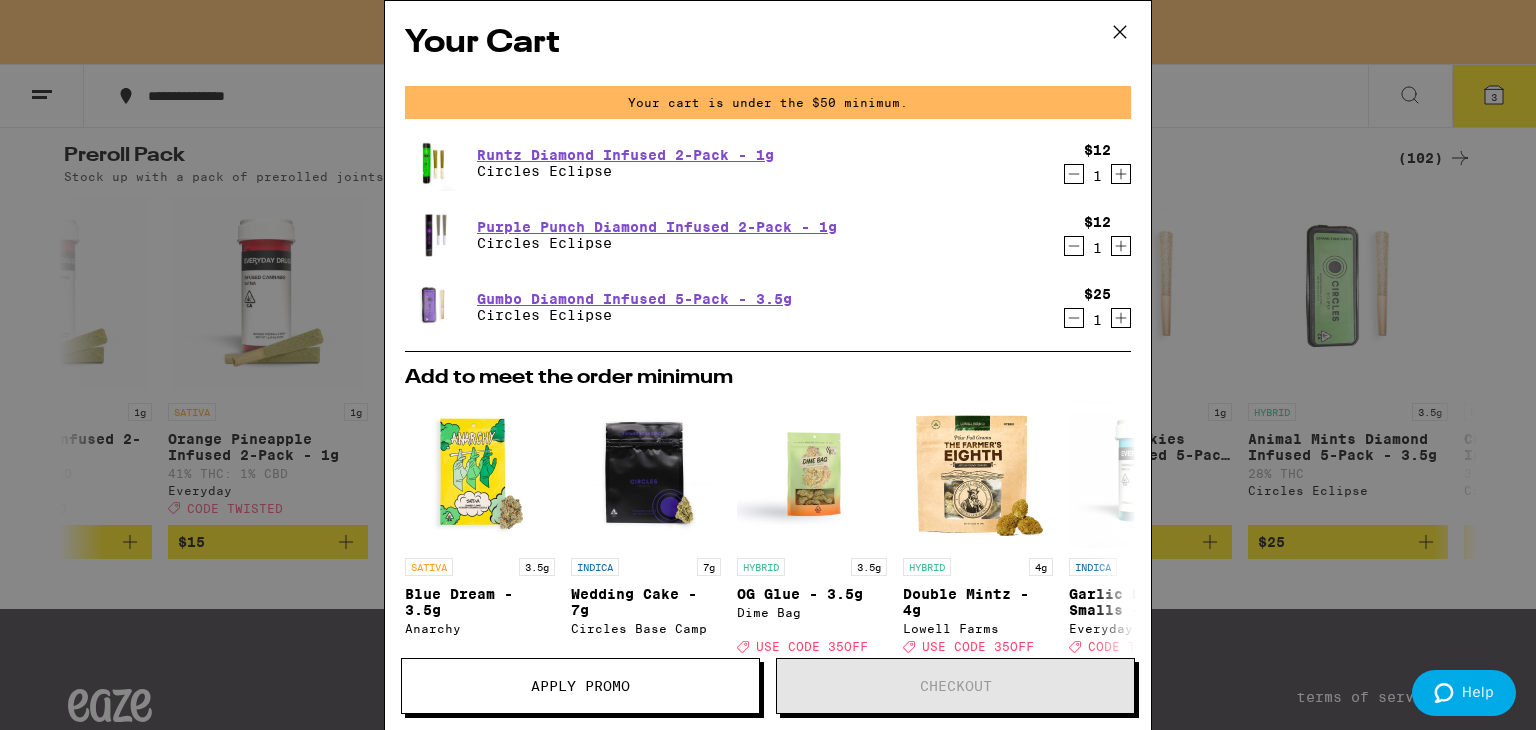 click 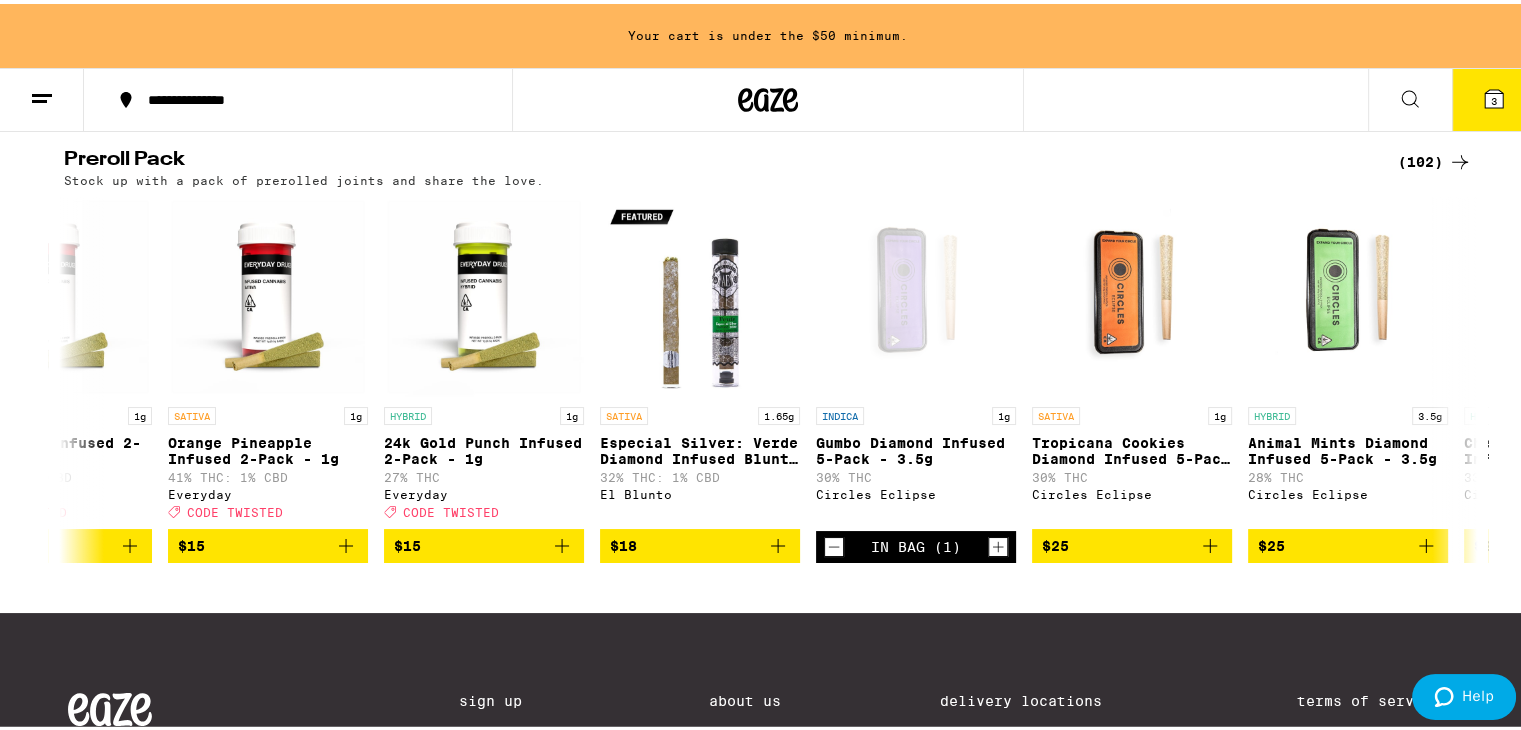 click 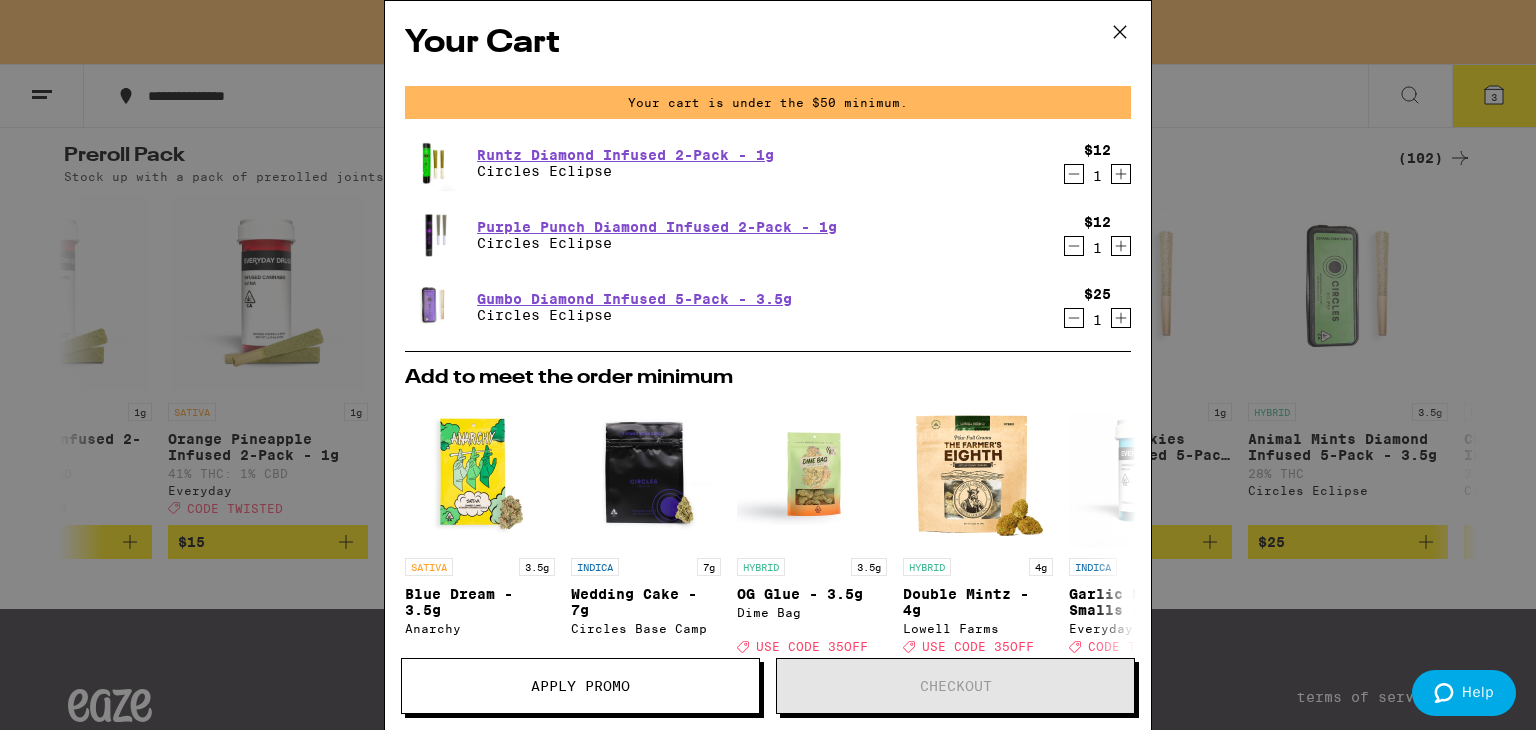 click 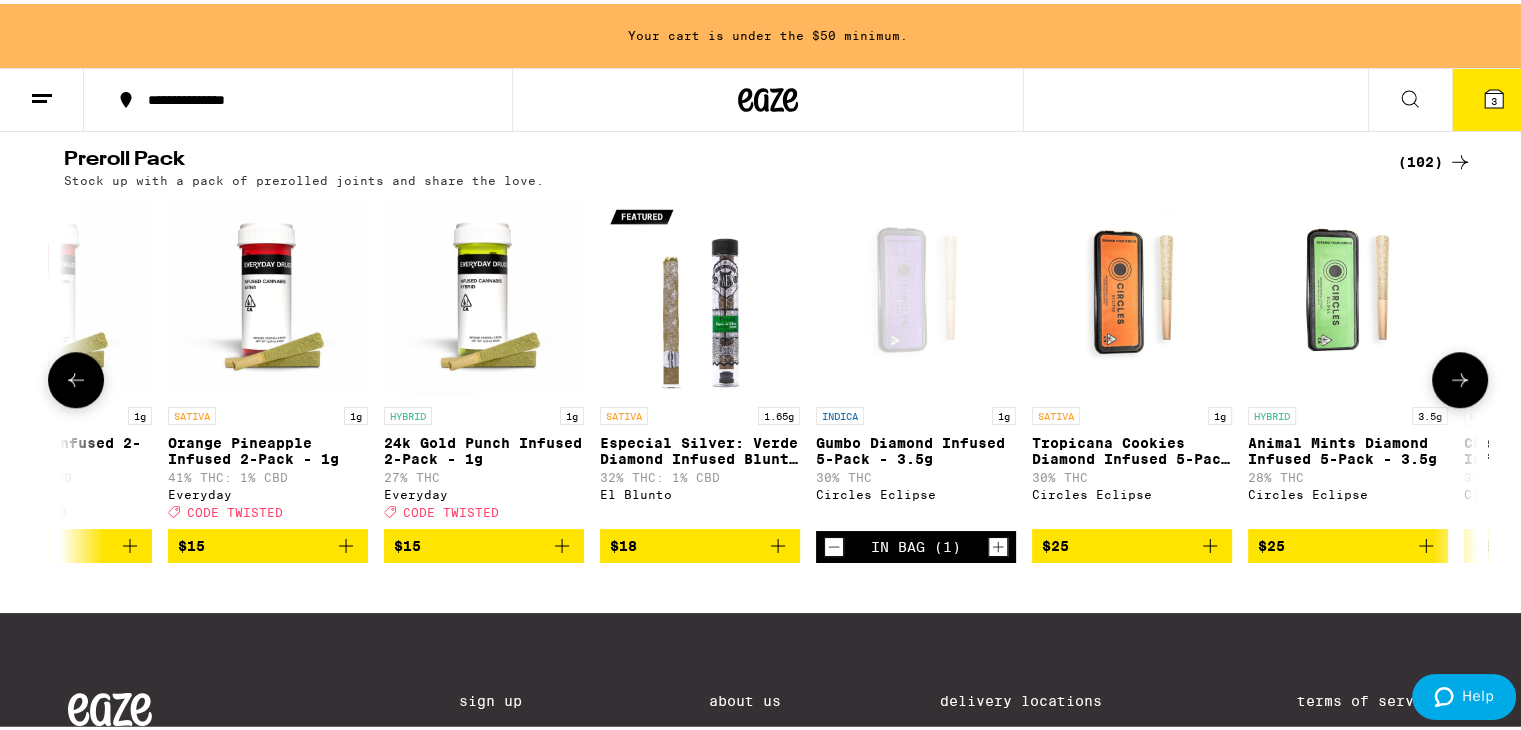 click 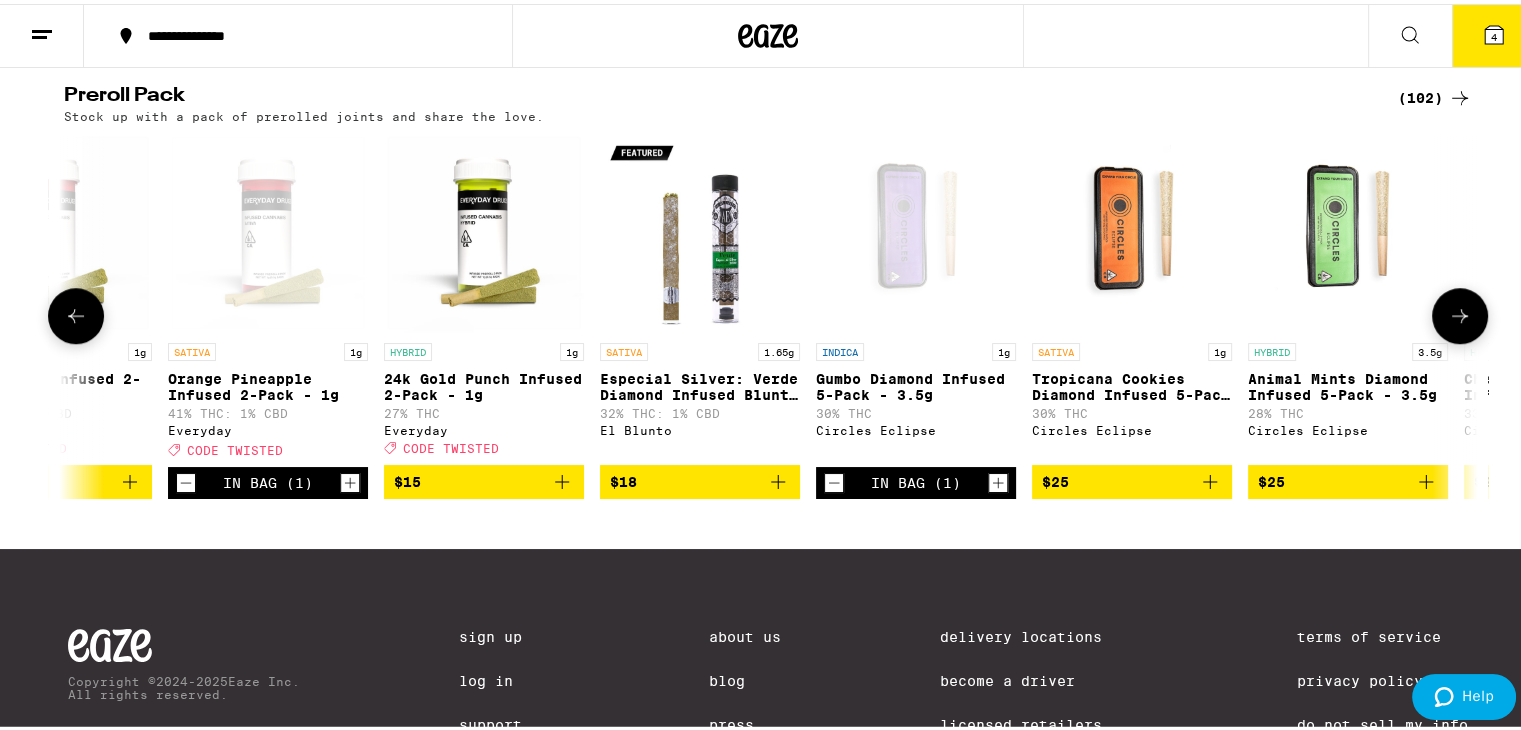 scroll, scrollTop: 1488, scrollLeft: 0, axis: vertical 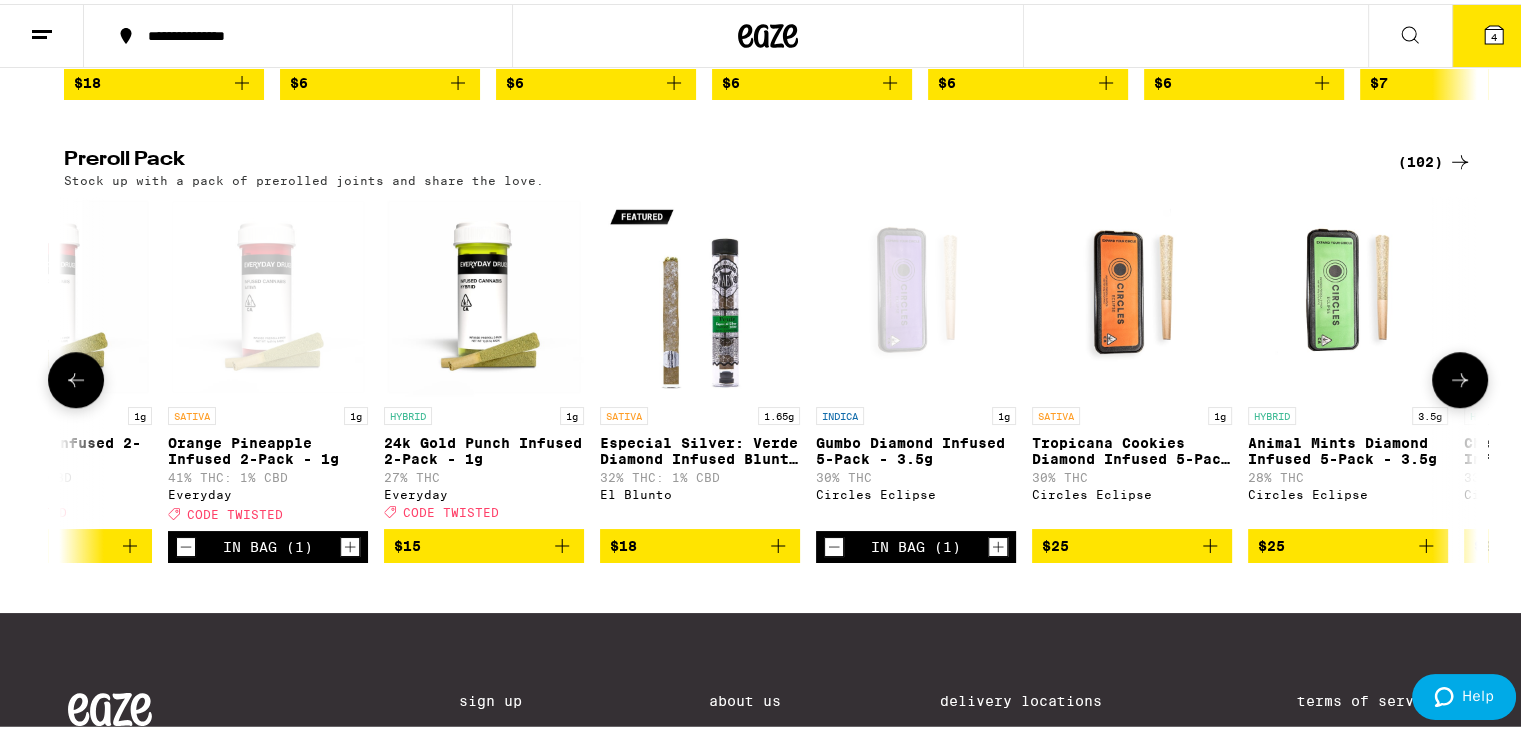 click 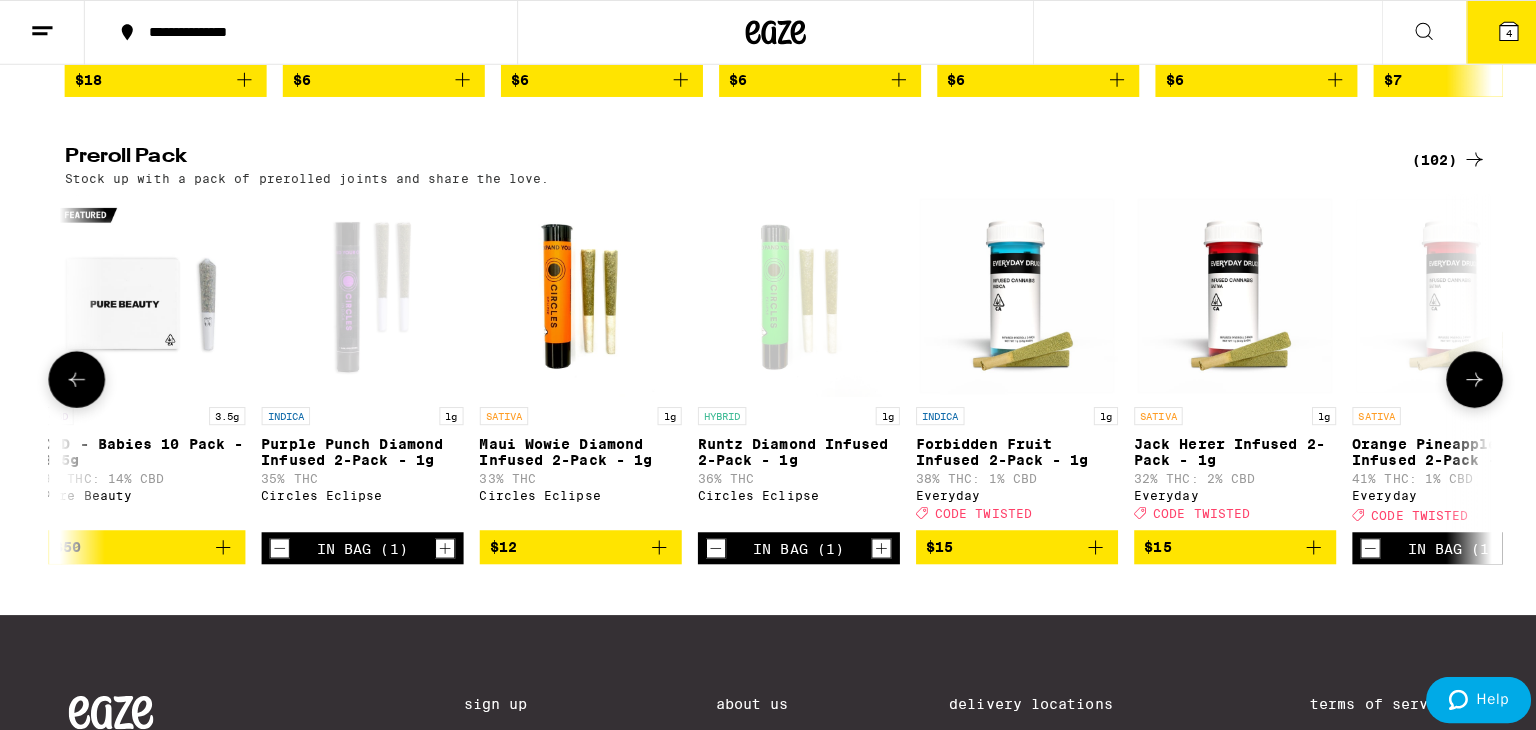 scroll, scrollTop: 0, scrollLeft: 2, axis: horizontal 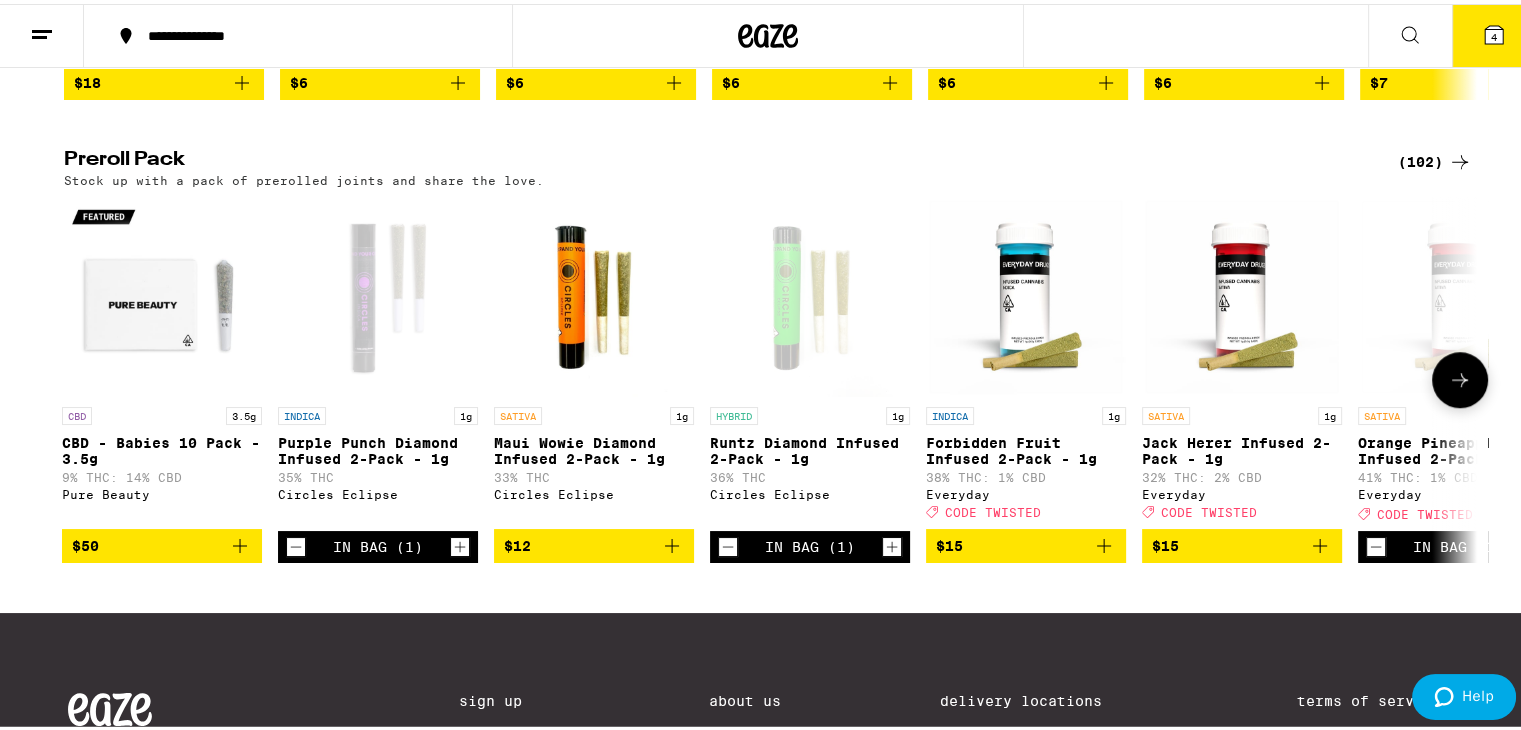click 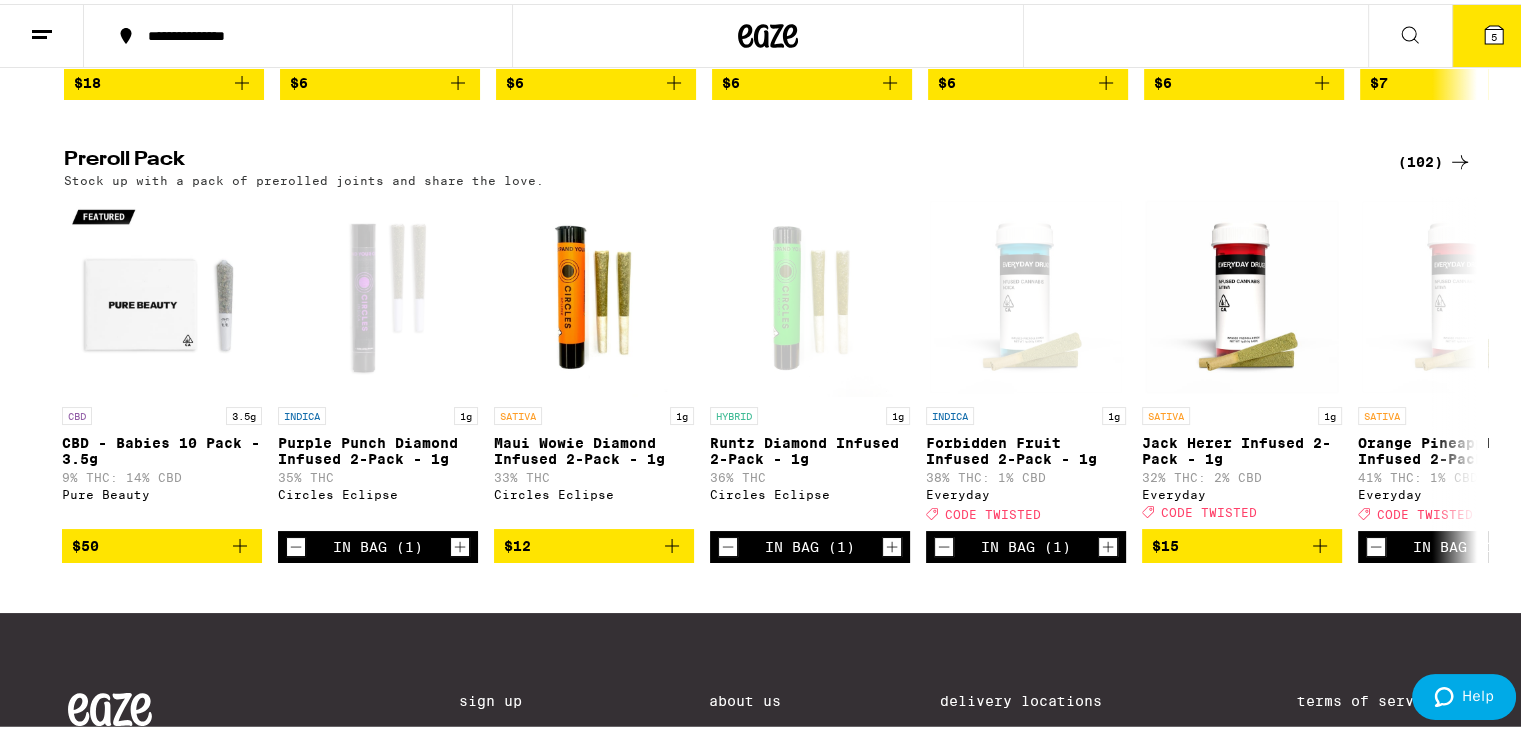 click 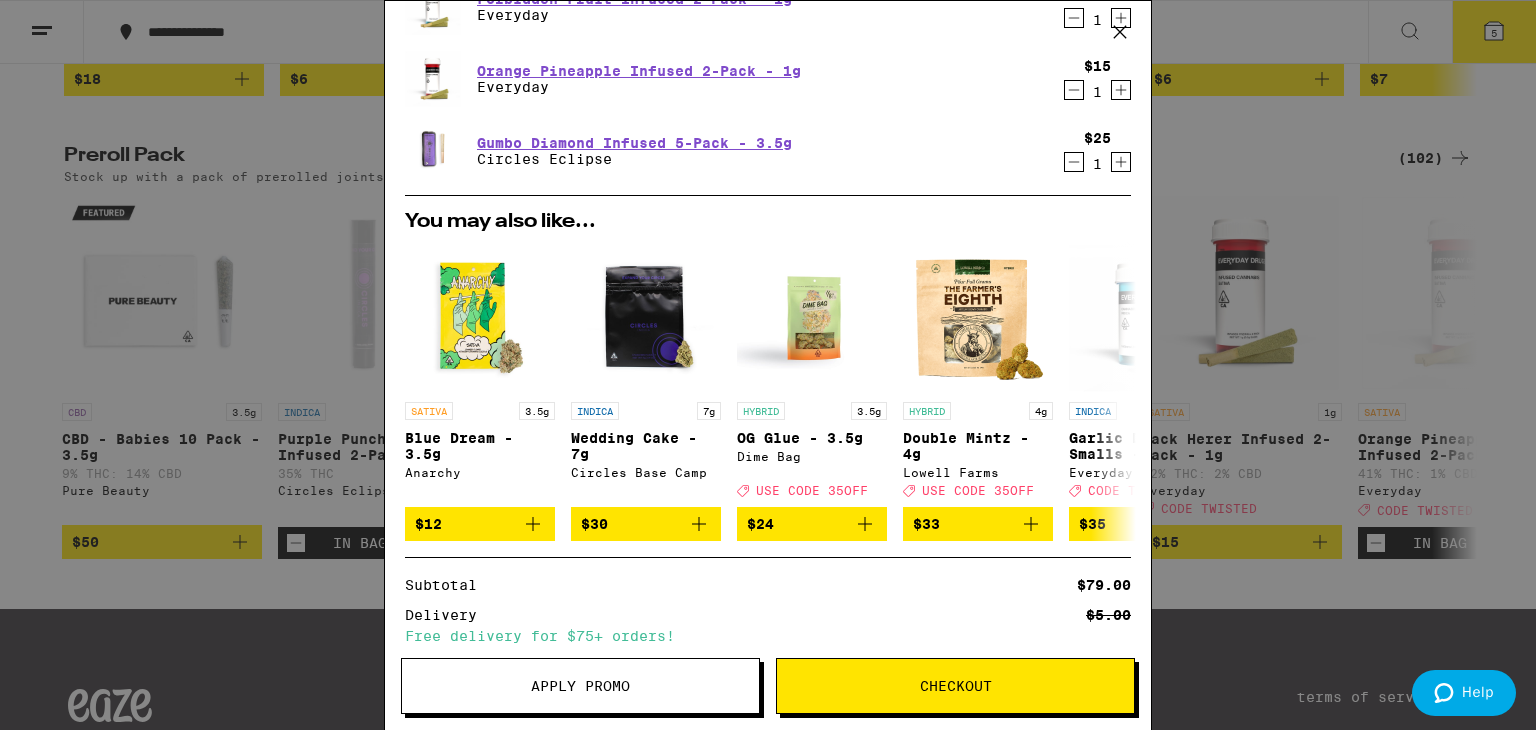 scroll, scrollTop: 300, scrollLeft: 0, axis: vertical 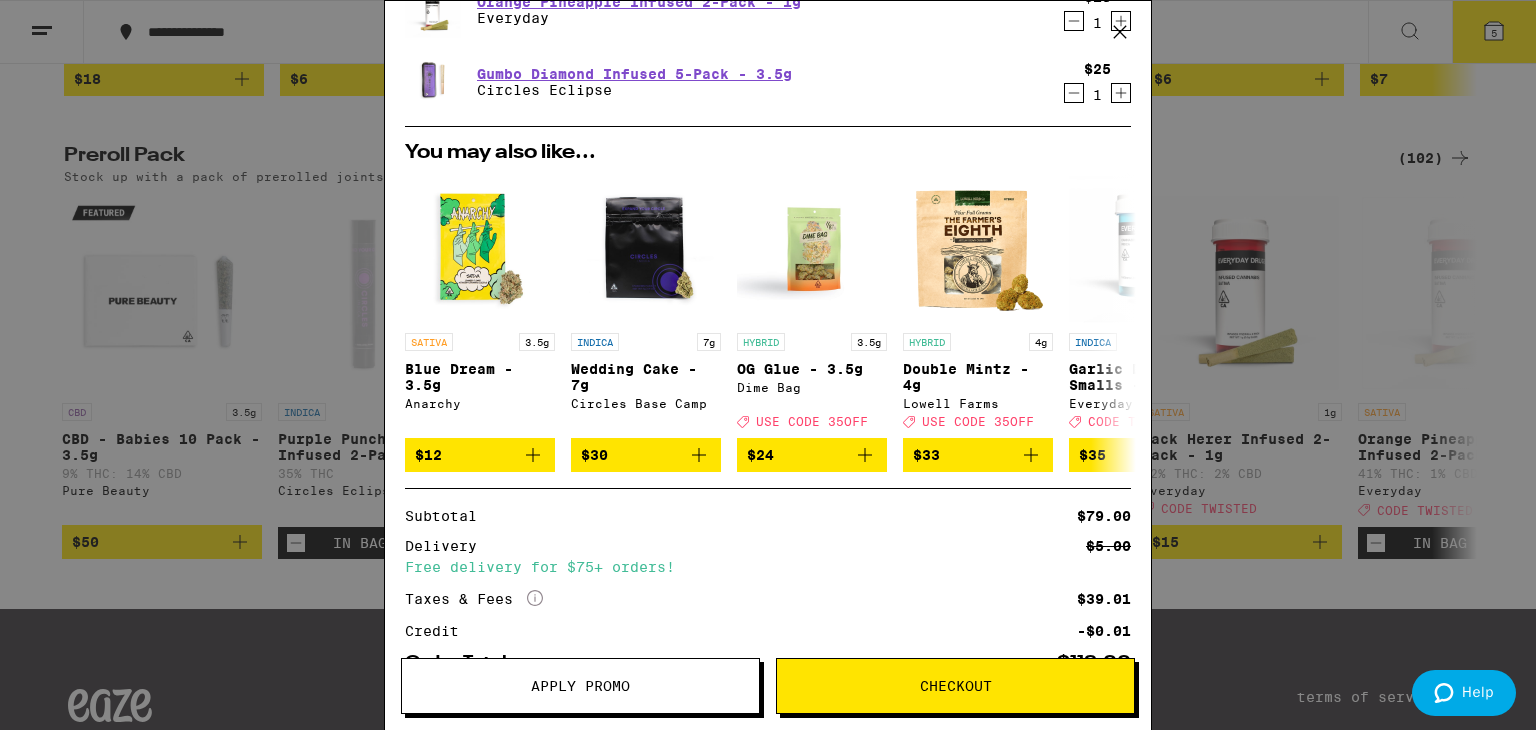 click on "Checkout" at bounding box center (955, 686) 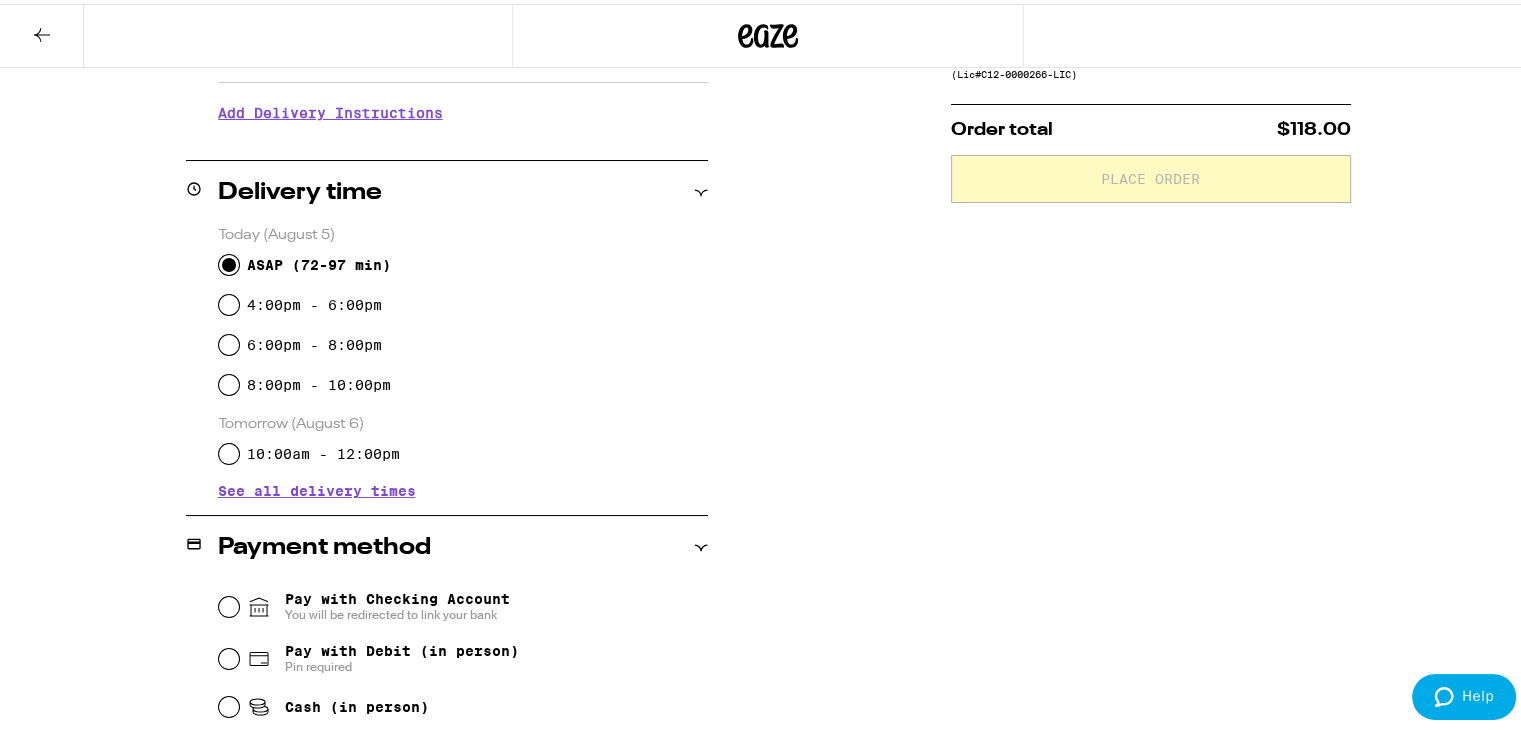 scroll, scrollTop: 500, scrollLeft: 0, axis: vertical 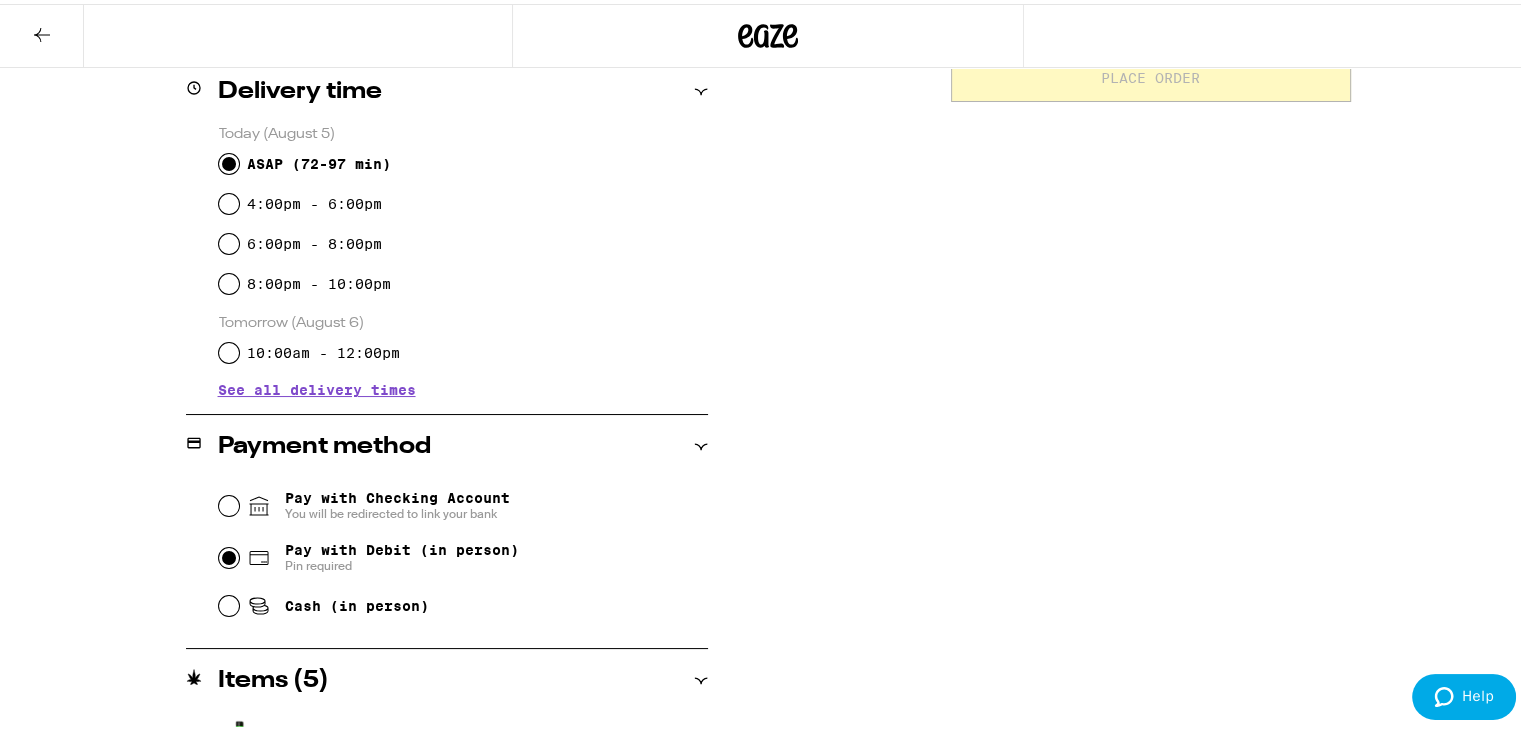 click on "Pay with Debit (in person) Pin required" at bounding box center [229, 554] 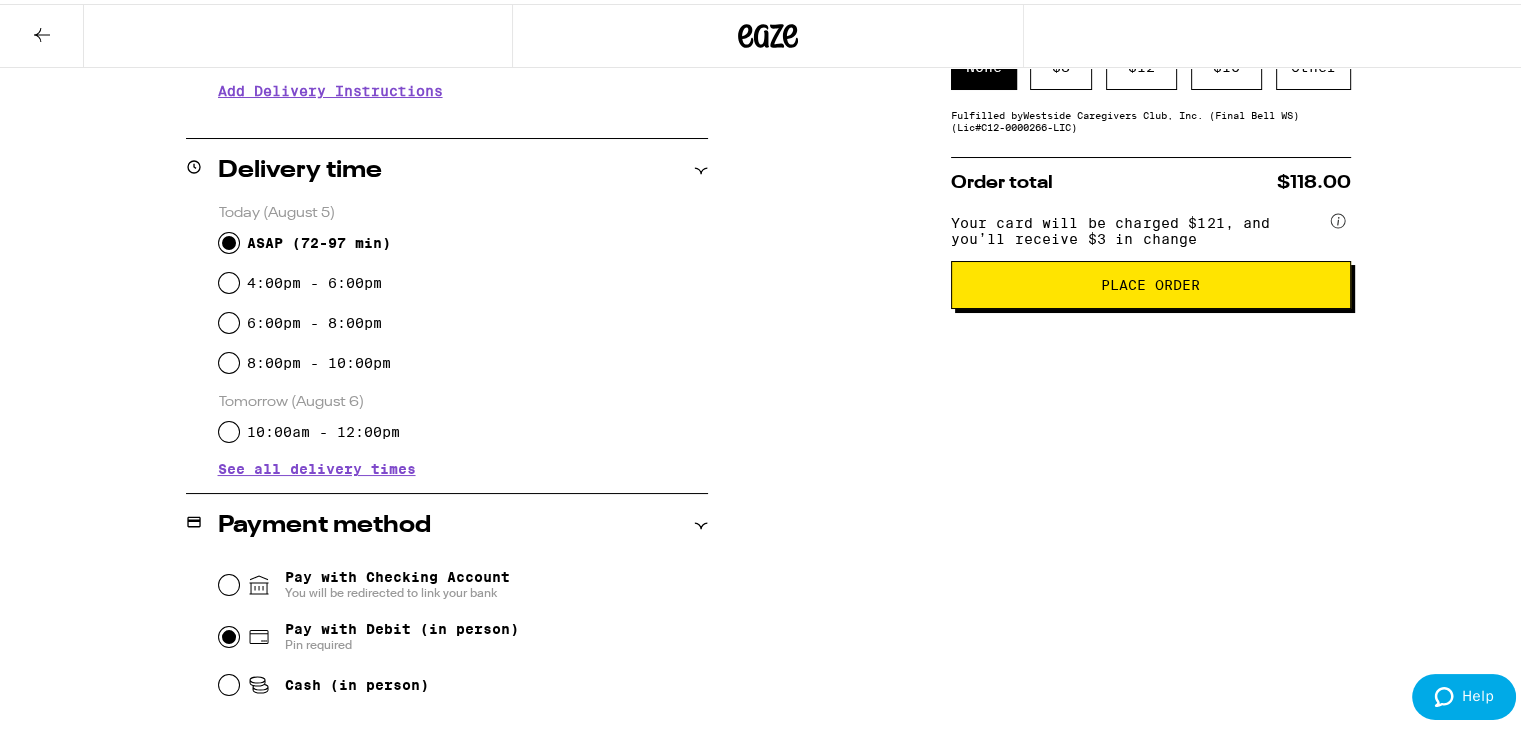 scroll, scrollTop: 300, scrollLeft: 0, axis: vertical 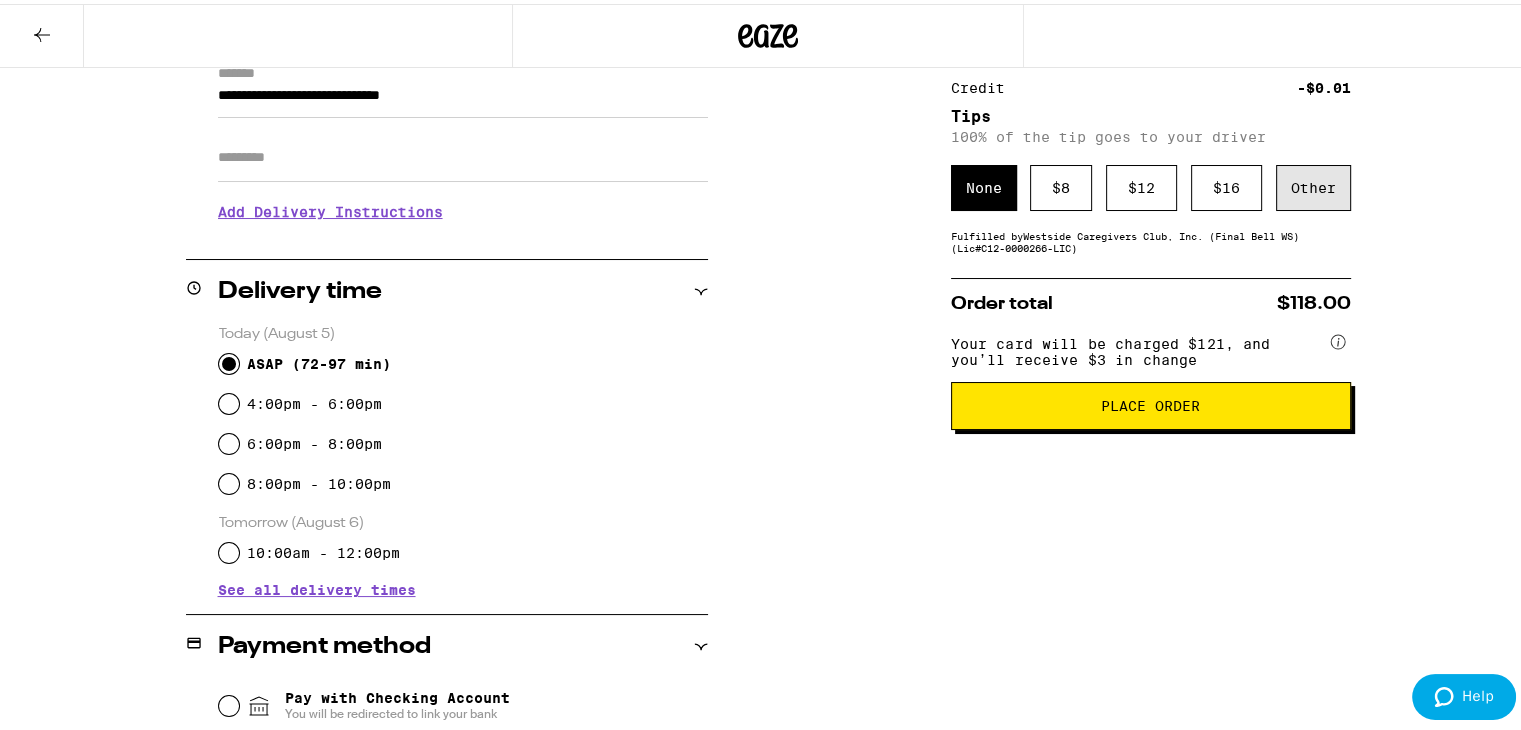click on "Other" at bounding box center (1313, 184) 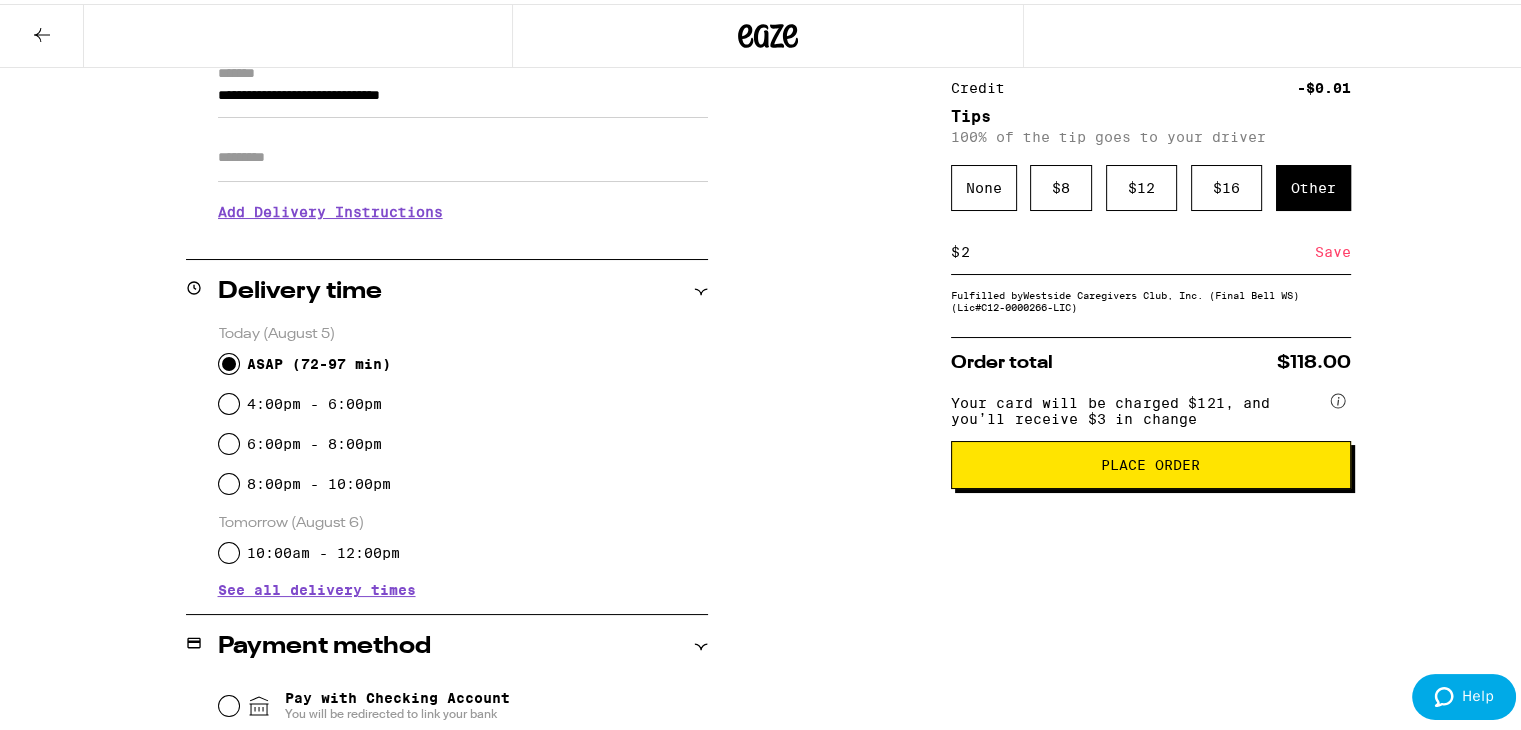 type on "2" 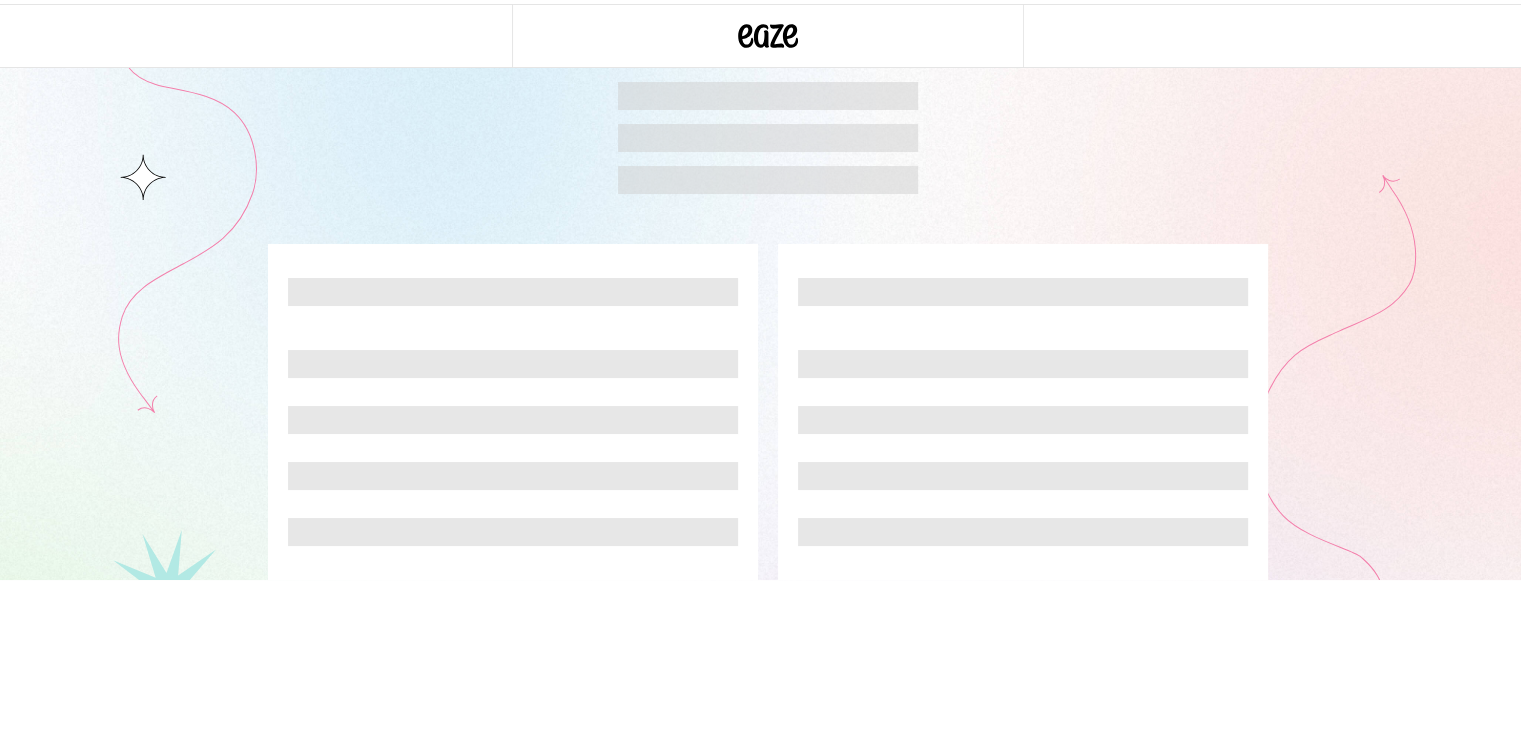 scroll, scrollTop: 0, scrollLeft: 0, axis: both 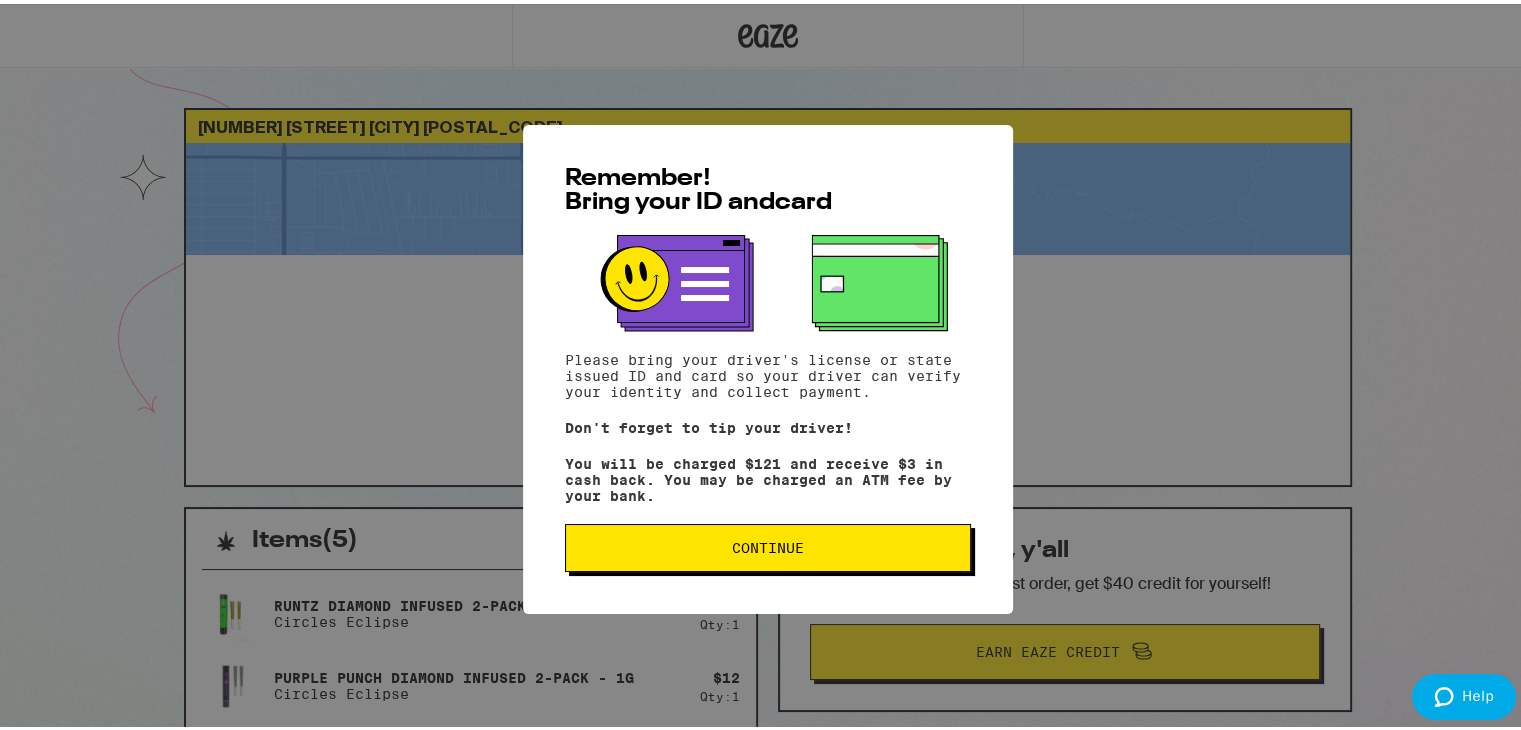 click on "Continue" at bounding box center [768, 544] 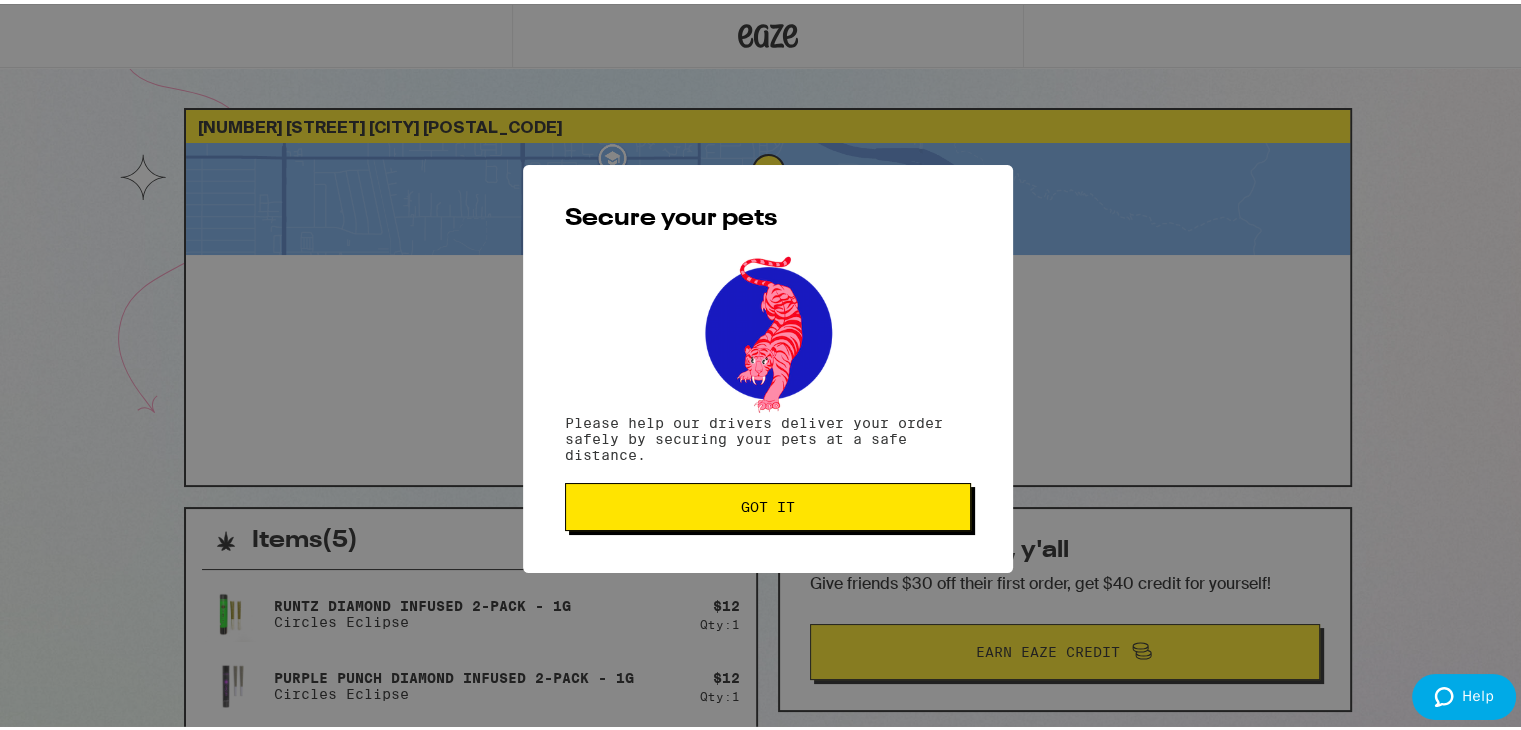 click on "Got it" at bounding box center [768, 503] 